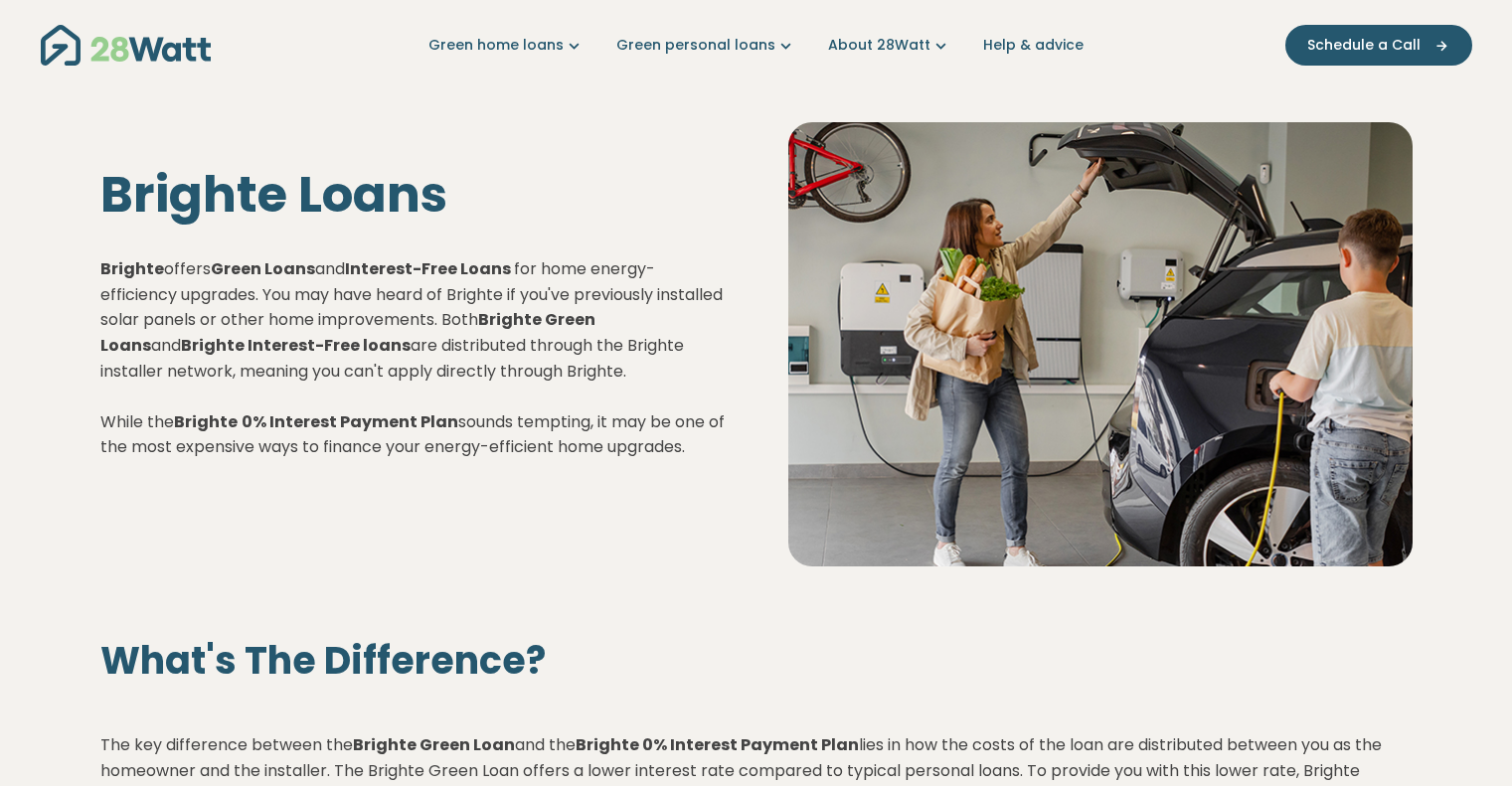 scroll, scrollTop: 0, scrollLeft: 0, axis: both 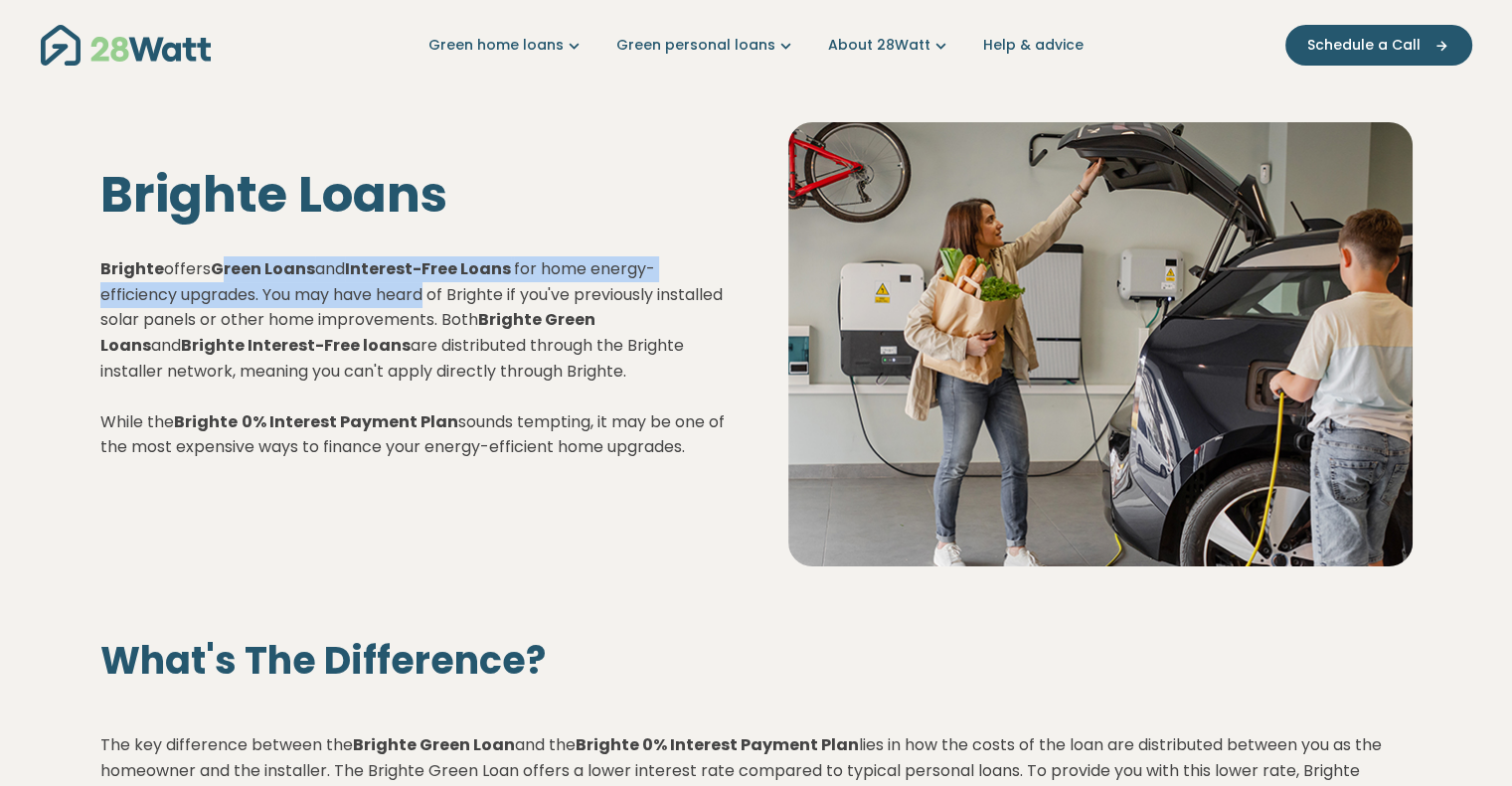 drag, startPoint x: 215, startPoint y: 265, endPoint x: 431, endPoint y: 299, distance: 218.65955 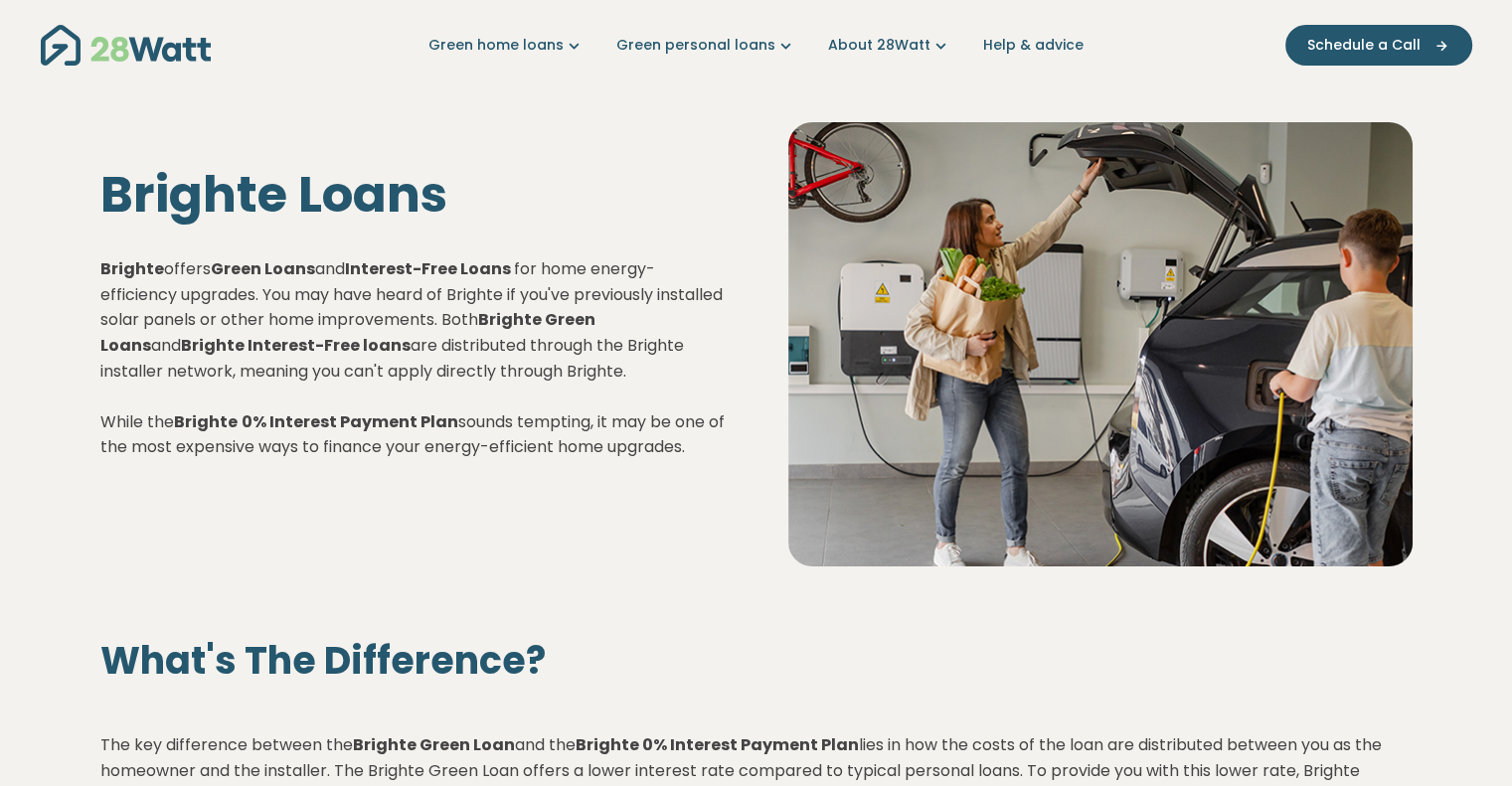 click on "Brighte offers Green Loans and Interest-Free Loans for home energy-efficiency upgrades. You may have heard of Brighte if you've previously installed solar panels or other home improvements. Both Brighte Green Loans and Brighte Interest-Free loans are distributed through the Brighte installer network, meaning you can't apply directly through Brighte. While the Brighte 0% Interest Payment Plan sounds tempting, it may be one of the most expensive ways to finance your energy-efficient home upgrades." at bounding box center [413, 358] 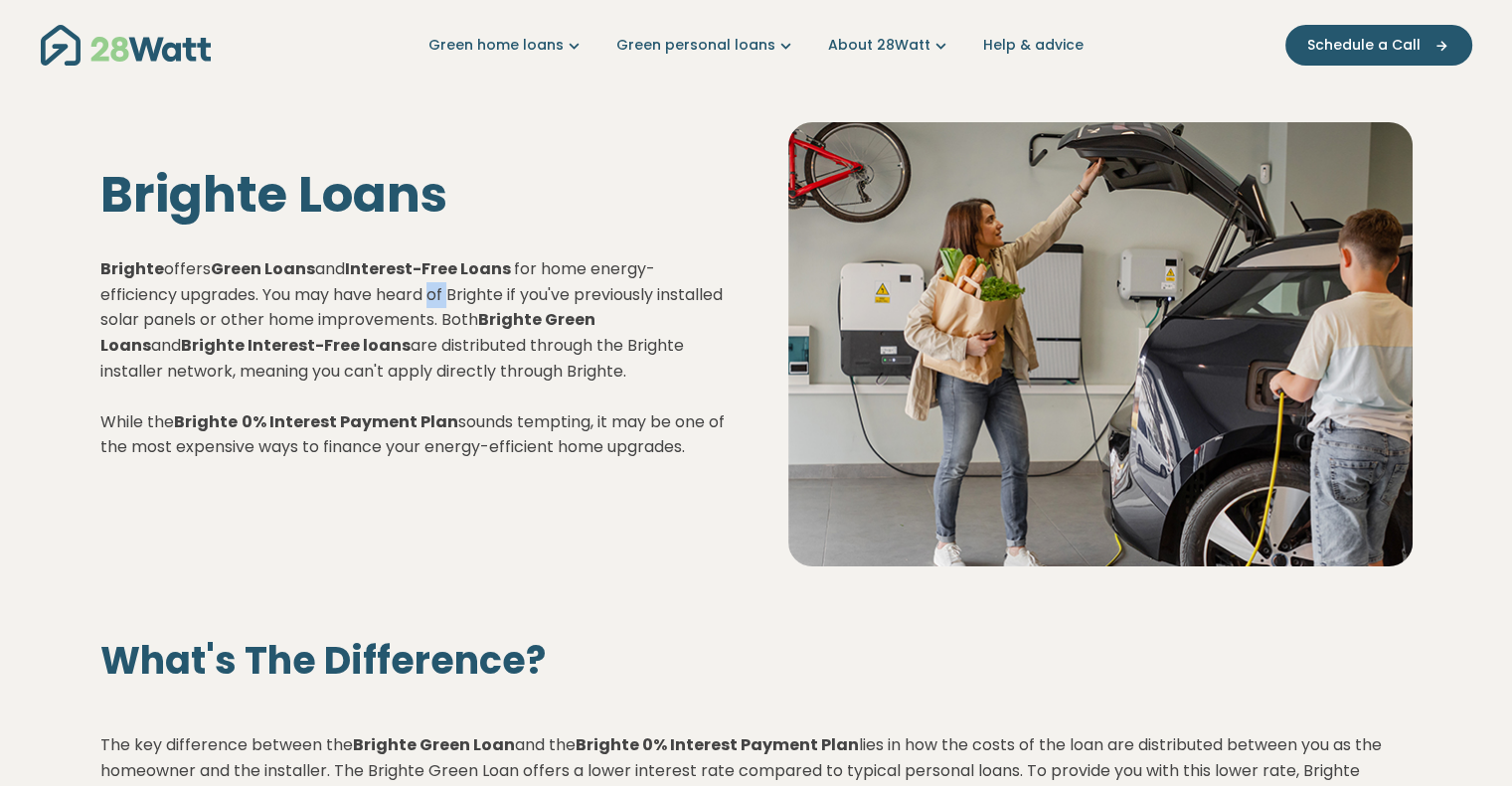 click on "Brighte offers Green Loans and Interest-Free Loans for home energy-efficiency upgrades. You may have heard of Brighte if you've previously installed solar panels or other home improvements. Both Brighte Green Loans and Brighte Interest-Free loans are distributed through the Brighte installer network, meaning you can't apply directly through Brighte. While the Brighte 0% Interest Payment Plan sounds tempting, it may be one of the most expensive ways to finance your energy-efficient home upgrades." at bounding box center [413, 358] 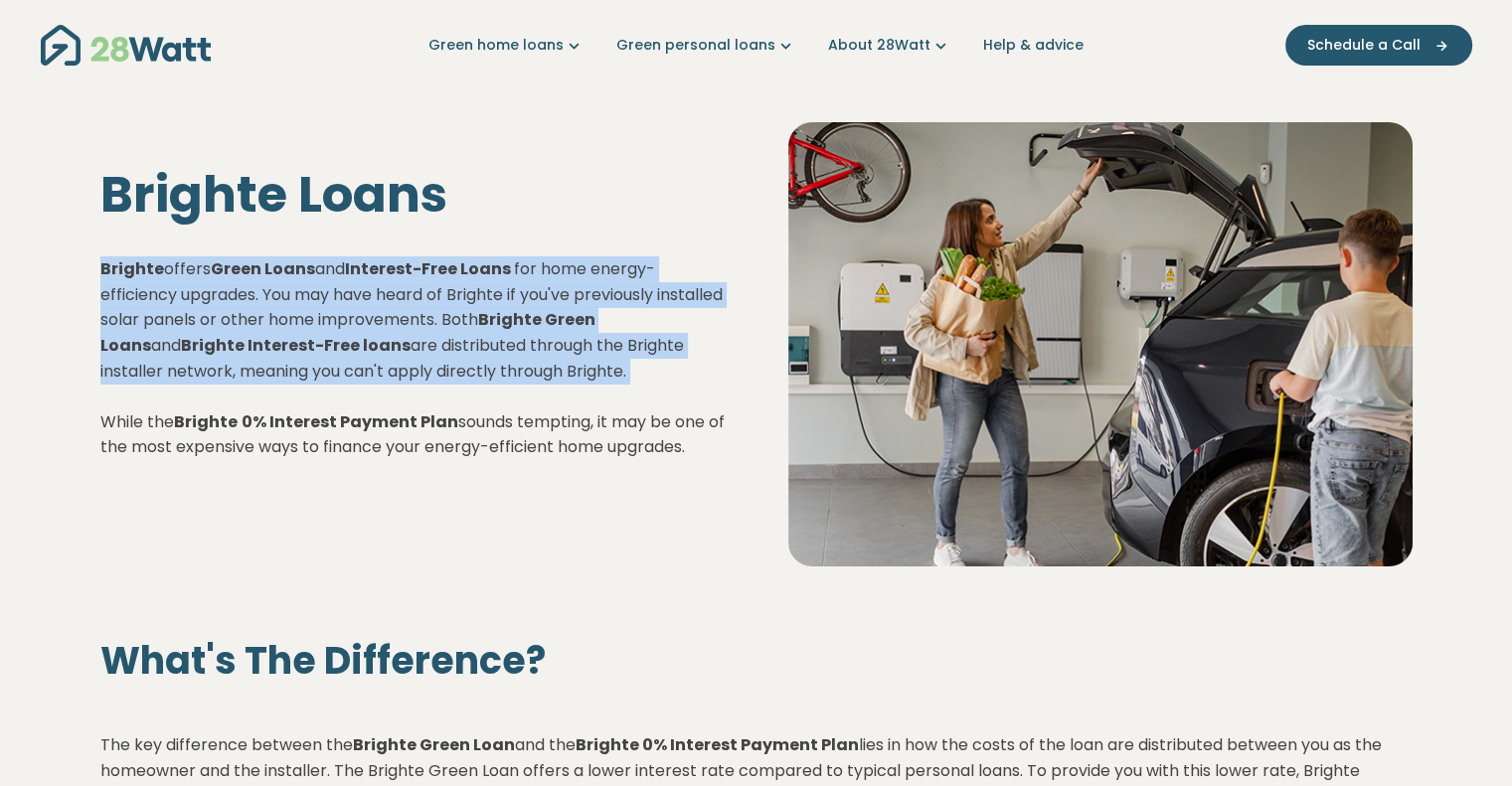click on "Brighte offers Green Loans and Interest-Free Loans for home energy-efficiency upgrades. You may have heard of Brighte if you've previously installed solar panels or other home improvements. Both Brighte Green Loans and Brighte Interest-Free loans are distributed through the Brighte installer network, meaning you can't apply directly through Brighte. While the Brighte 0% Interest Payment Plan sounds tempting, it may be one of the most expensive ways to finance your energy-efficient home upgrades." at bounding box center [413, 358] 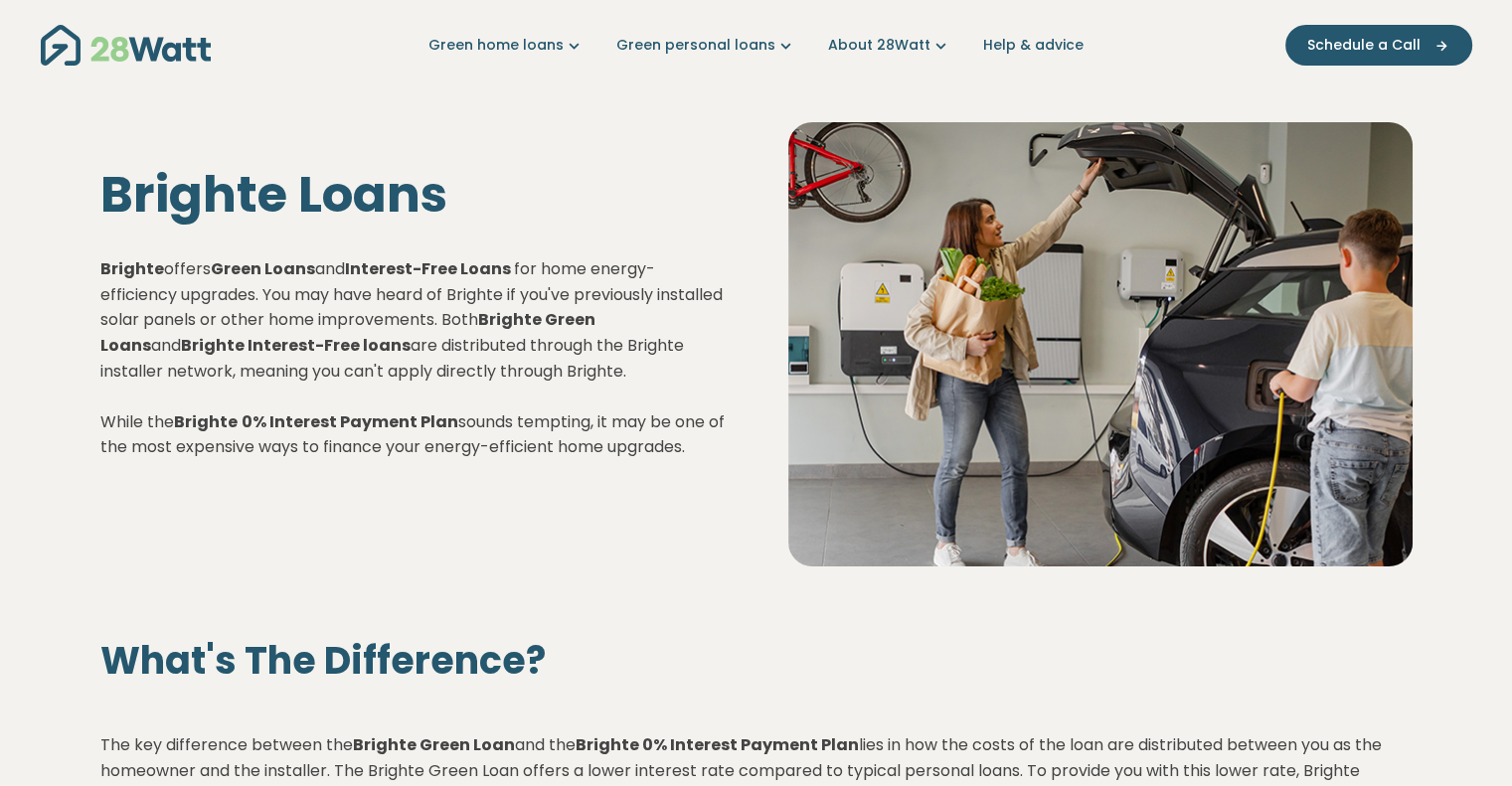 click on "Brighte offers Green Loans and Interest-Free Loans for home energy-efficiency upgrades. You may have heard of Brighte if you've previously installed solar panels or other home improvements. Both Brighte Green Loans and Brighte Interest-Free loans are distributed through the Brighte installer network, meaning you can't apply directly through Brighte. While the Brighte 0% Interest Payment Plan sounds tempting, it may be one of the most expensive ways to finance your energy-efficient home upgrades." at bounding box center (413, 358) 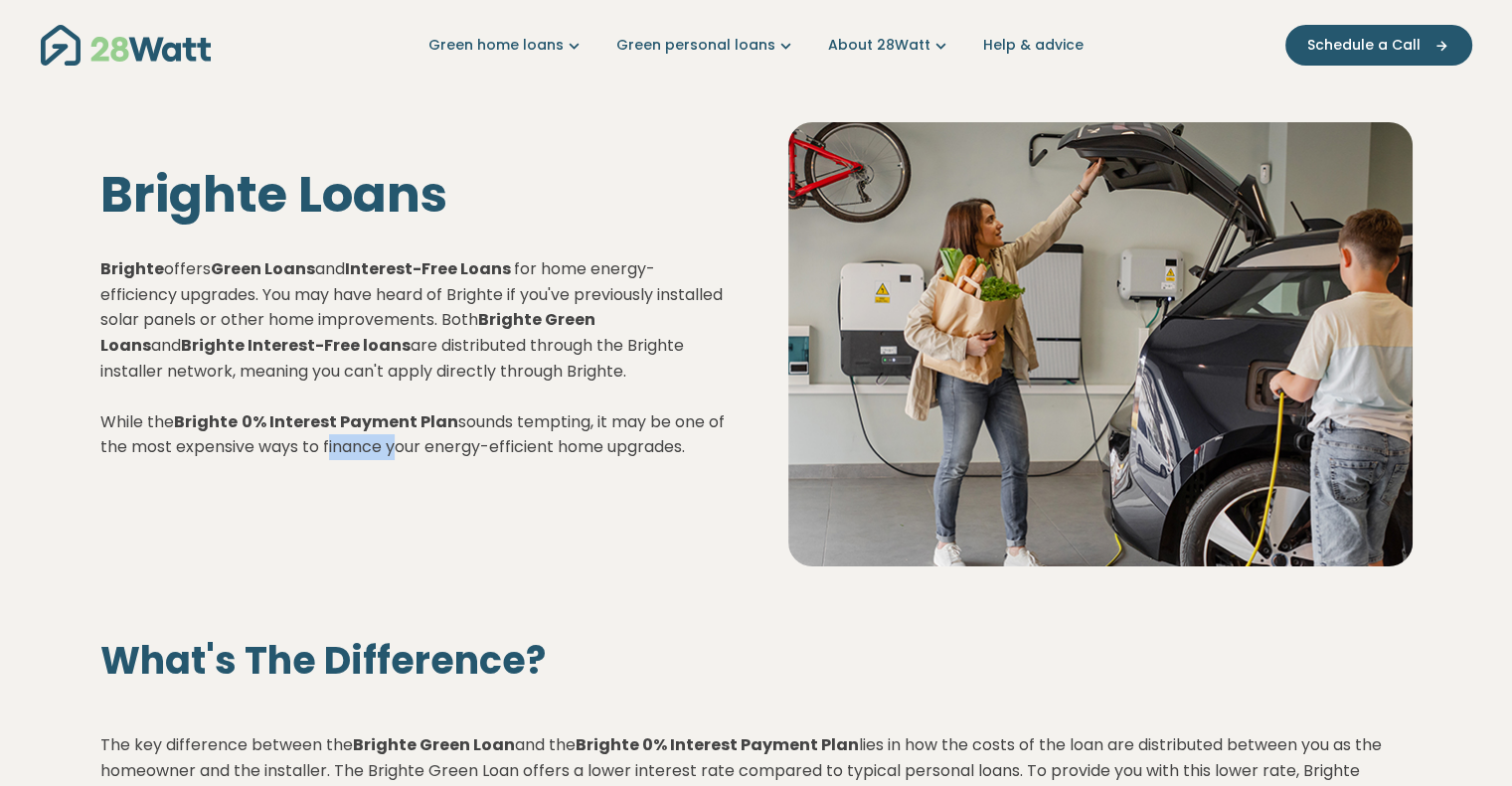 click on "Brighte offers Green Loans and Interest-Free Loans for home energy-efficiency upgrades. You may have heard of Brighte if you've previously installed solar panels or other home improvements. Both Brighte Green Loans and Brighte Interest-Free loans are distributed through the Brighte installer network, meaning you can't apply directly through Brighte. While the Brighte 0% Interest Payment Plan sounds tempting, it may be one of the most expensive ways to finance your energy-efficient home upgrades." at bounding box center (413, 358) 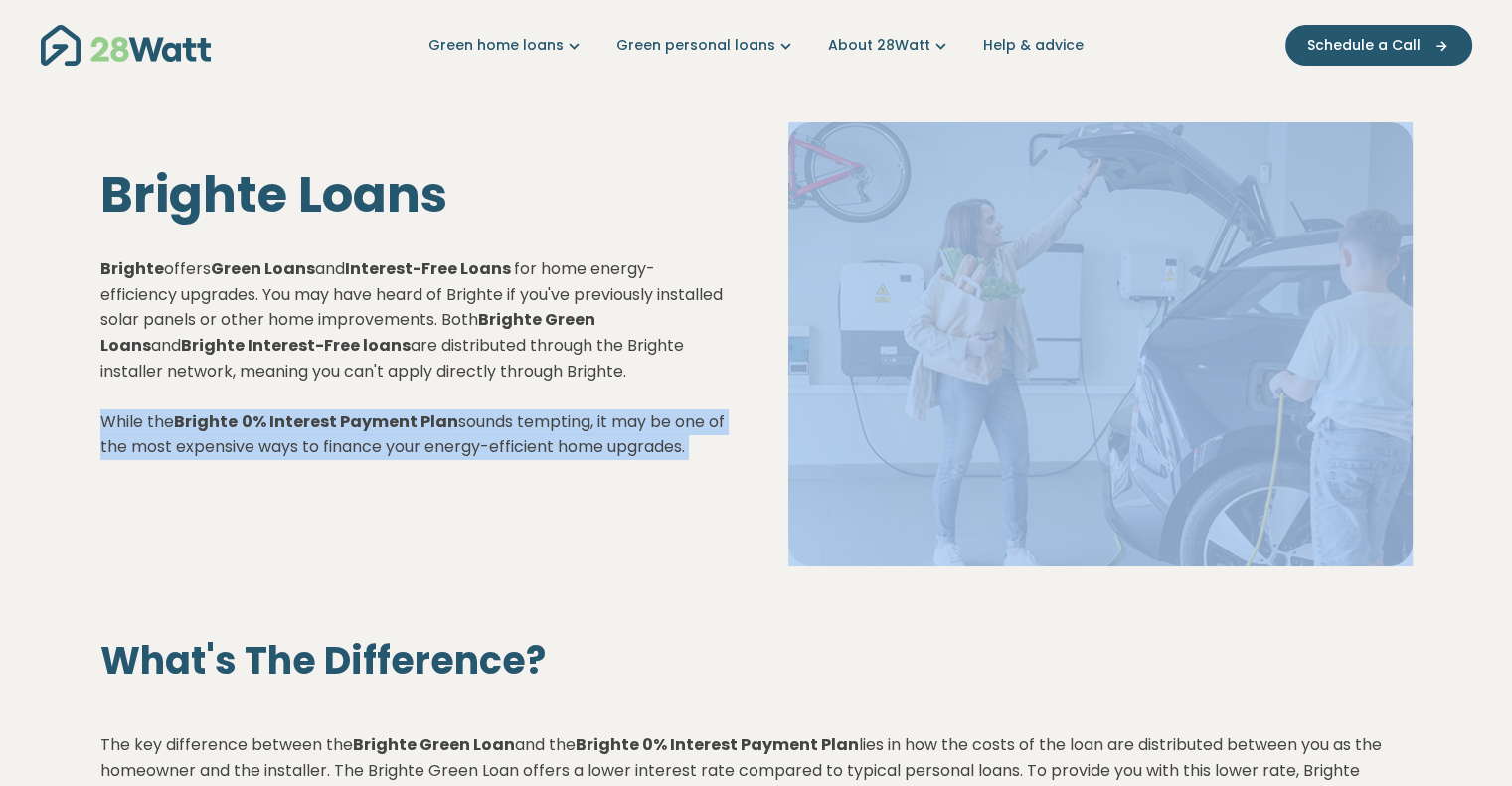 click on "Brighte offers Green Loans and Interest-Free Loans for home energy-efficiency upgrades. You may have heard of Brighte if you've previously installed solar panels or other home improvements. Both Brighte Green Loans and Brighte Interest-Free loans are distributed through the Brighte installer network, meaning you can't apply directly through Brighte. While the Brighte 0% Interest Payment Plan sounds tempting, it may be one of the most expensive ways to finance your energy-efficient home upgrades." at bounding box center [413, 358] 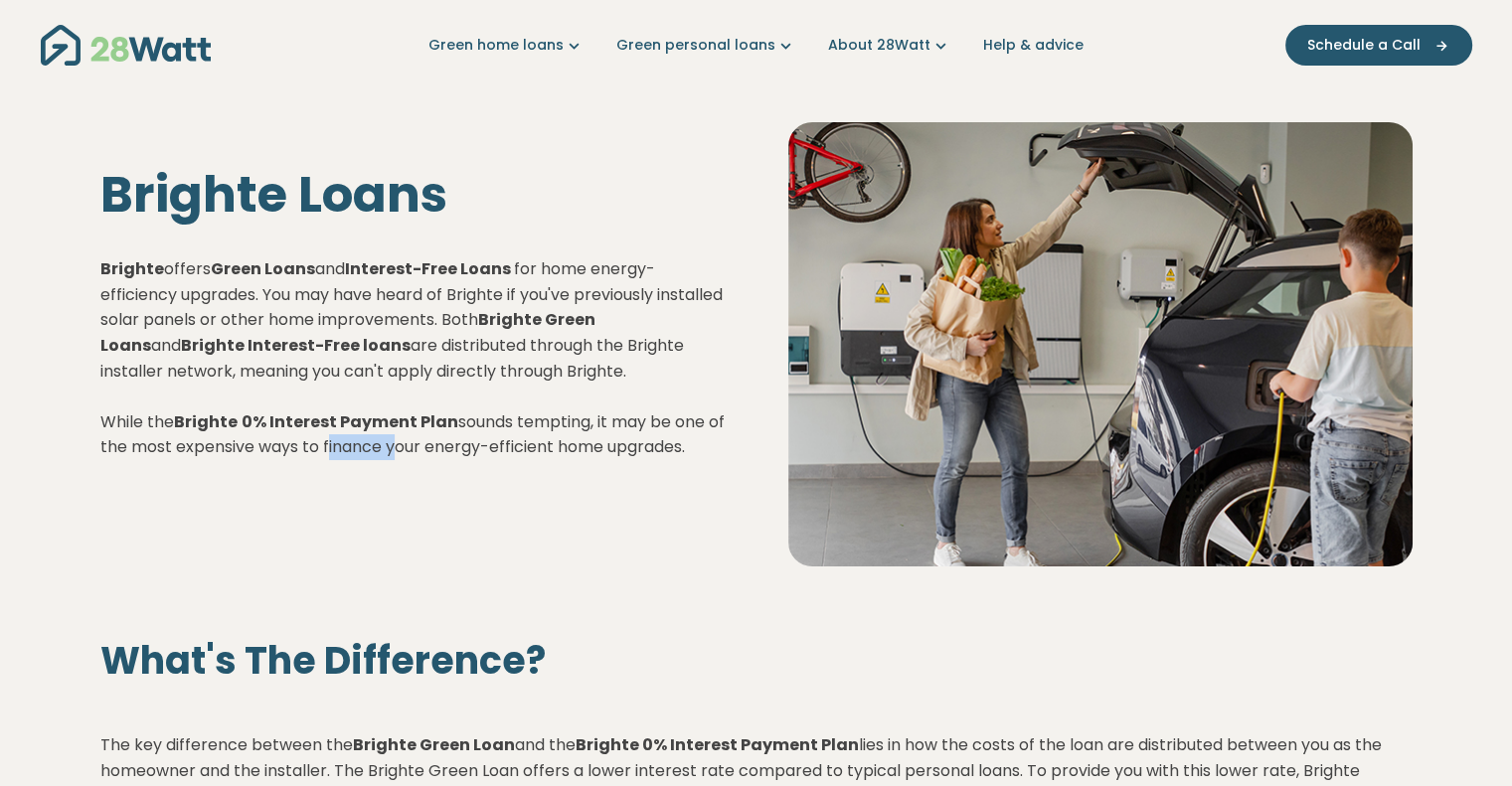 click on "Brighte offers Green Loans and Interest-Free Loans for home energy-efficiency upgrades. You may have heard of Brighte if you've previously installed solar panels or other home improvements. Both Brighte Green Loans and Brighte Interest-Free loans are distributed through the Brighte installer network, meaning you can't apply directly through Brighte. While the Brighte 0% Interest Payment Plan sounds tempting, it may be one of the most expensive ways to finance your energy-efficient home upgrades." at bounding box center (413, 358) 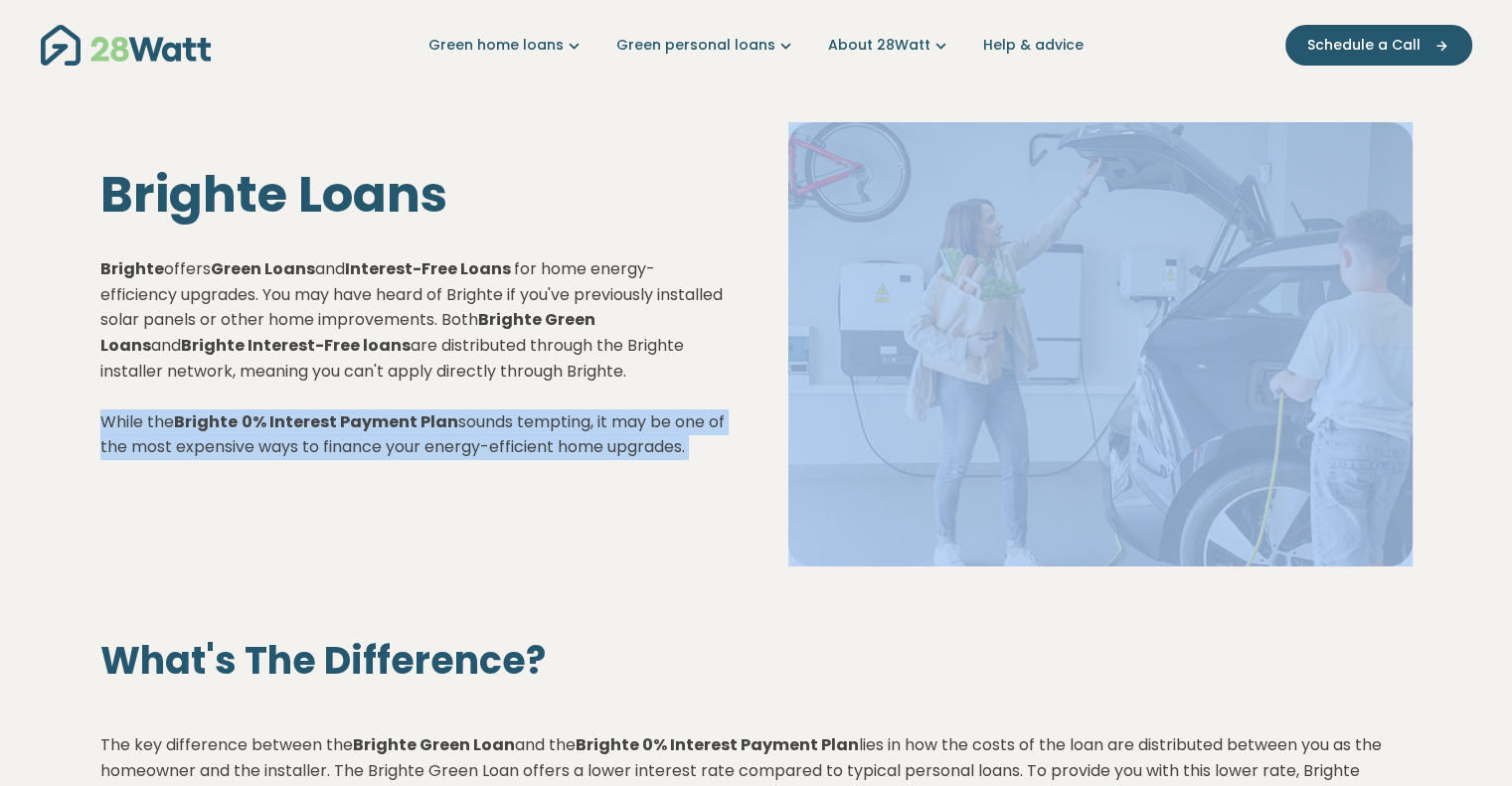 click on "Brighte offers Green Loans and Interest-Free Loans for home energy-efficiency upgrades. You may have heard of Brighte if you've previously installed solar panels or other home improvements. Both Brighte Green Loans and Brighte Interest-Free loans are distributed through the Brighte installer network, meaning you can't apply directly through Brighte. While the Brighte 0% Interest Payment Plan sounds tempting, it may be one of the most expensive ways to finance your energy-efficient home upgrades." at bounding box center [413, 358] 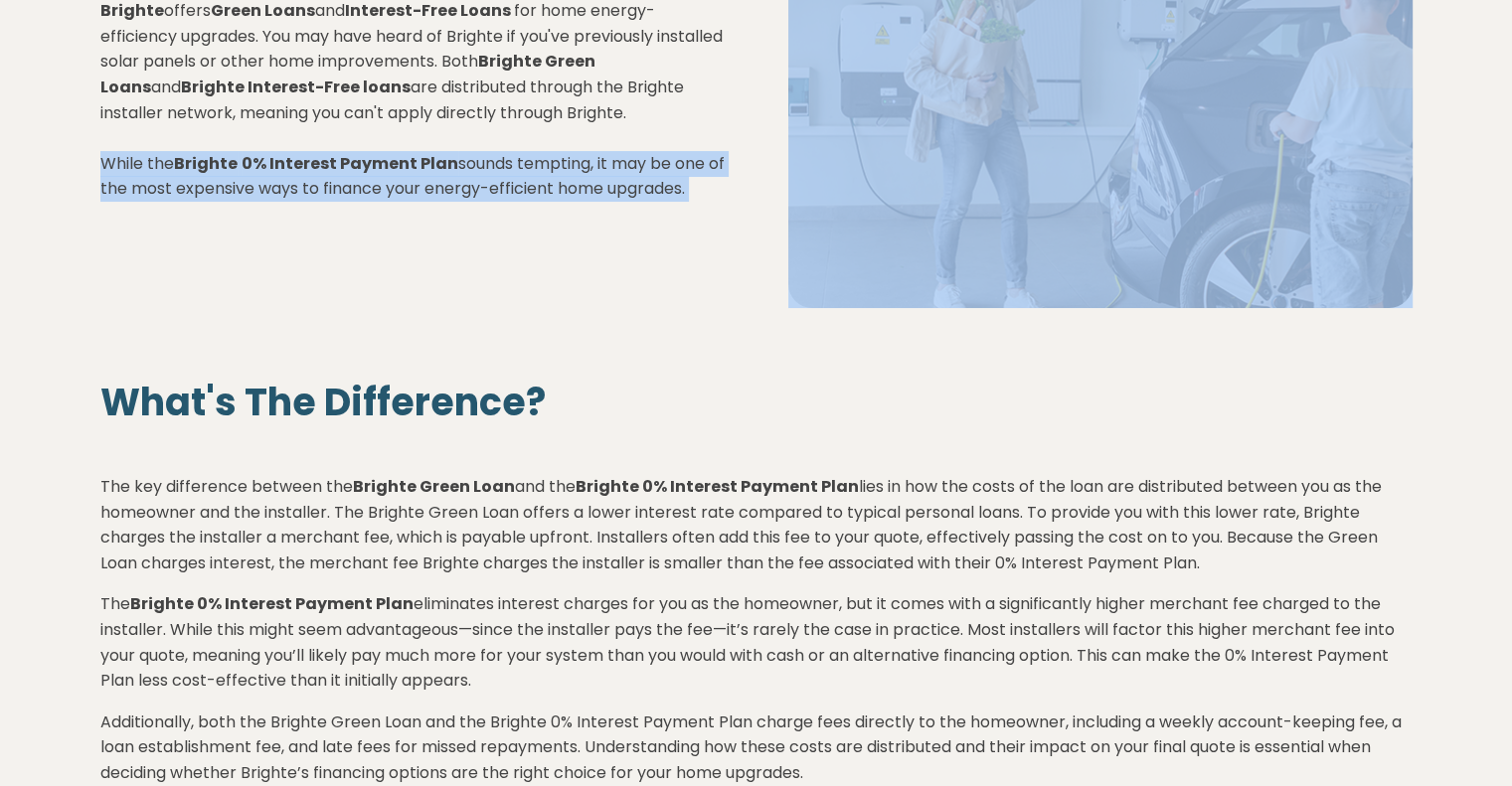 scroll, scrollTop: 298, scrollLeft: 0, axis: vertical 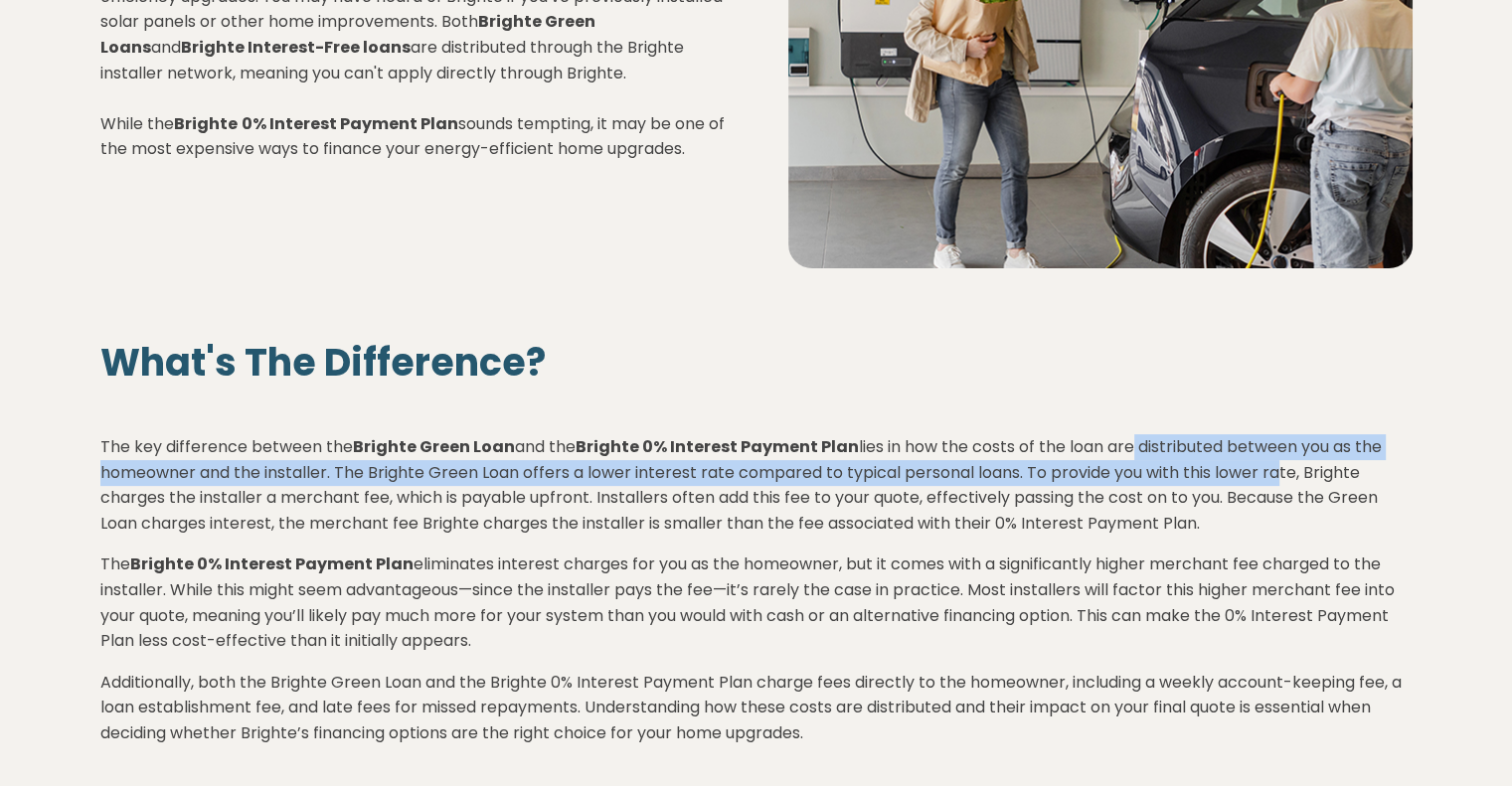 drag, startPoint x: 1131, startPoint y: 457, endPoint x: 1269, endPoint y: 465, distance: 138.23169 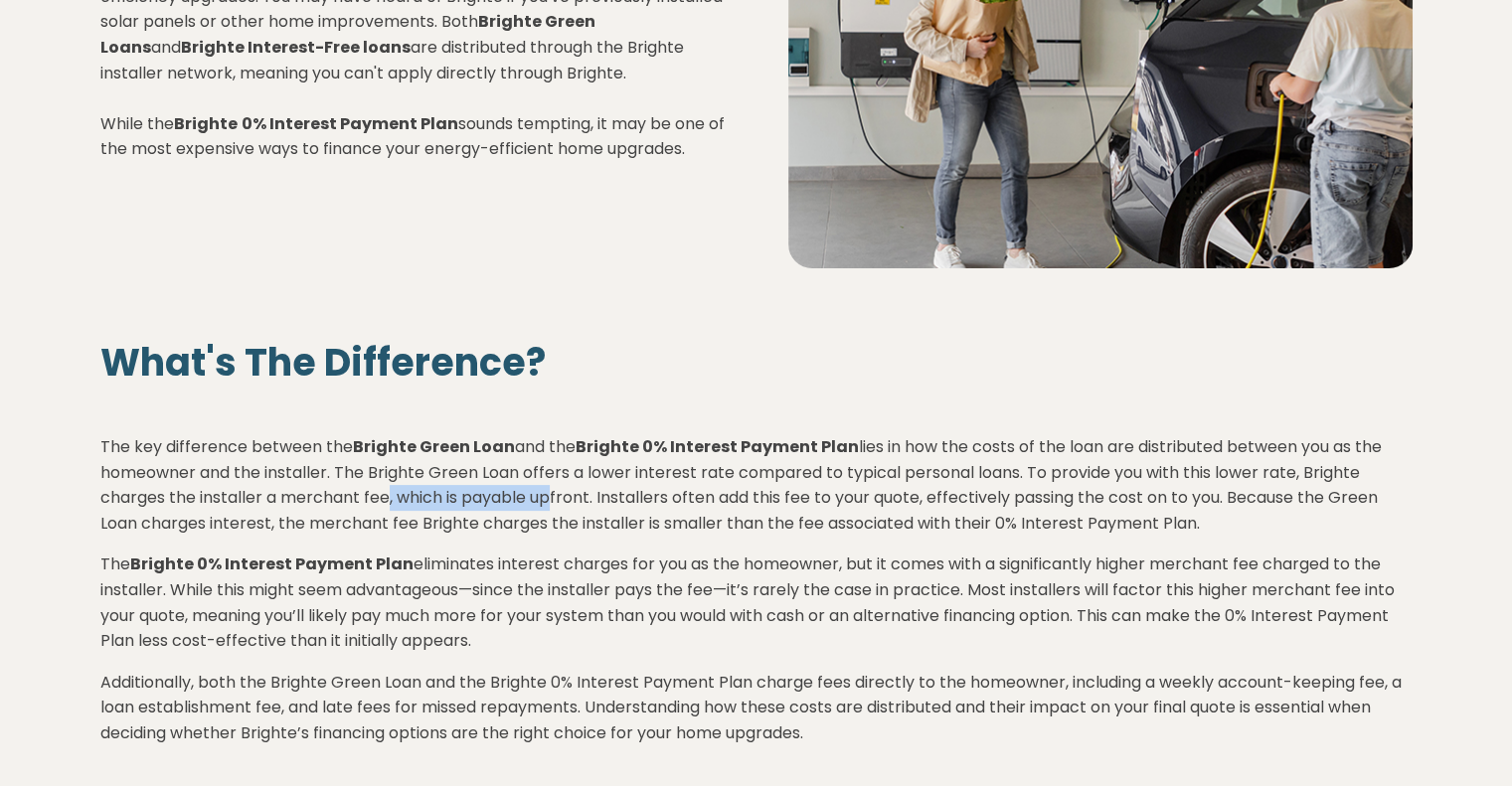 drag, startPoint x: 375, startPoint y: 501, endPoint x: 553, endPoint y: 500, distance: 178.00281 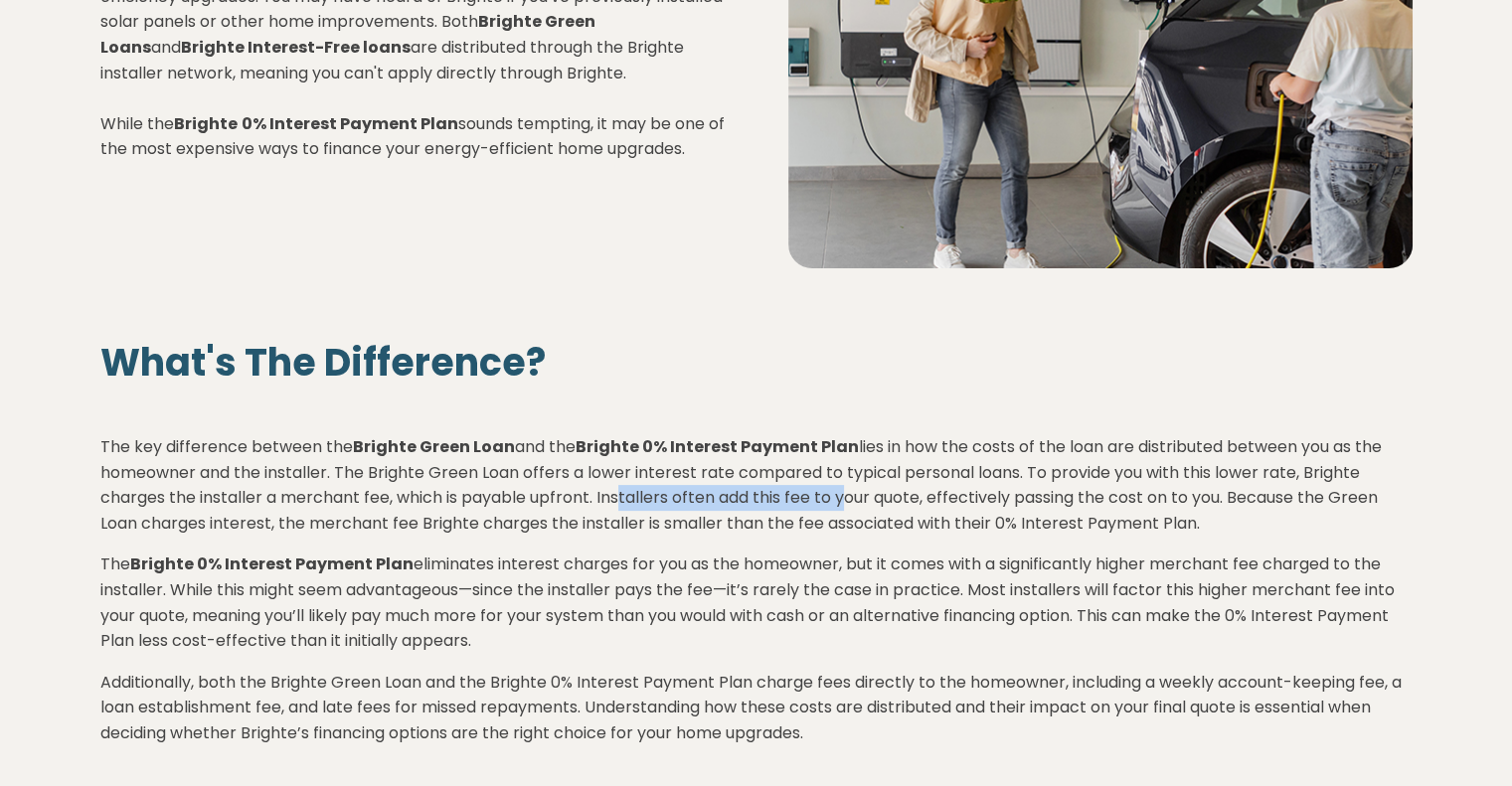 drag, startPoint x: 610, startPoint y: 506, endPoint x: 837, endPoint y: 508, distance: 227.00881 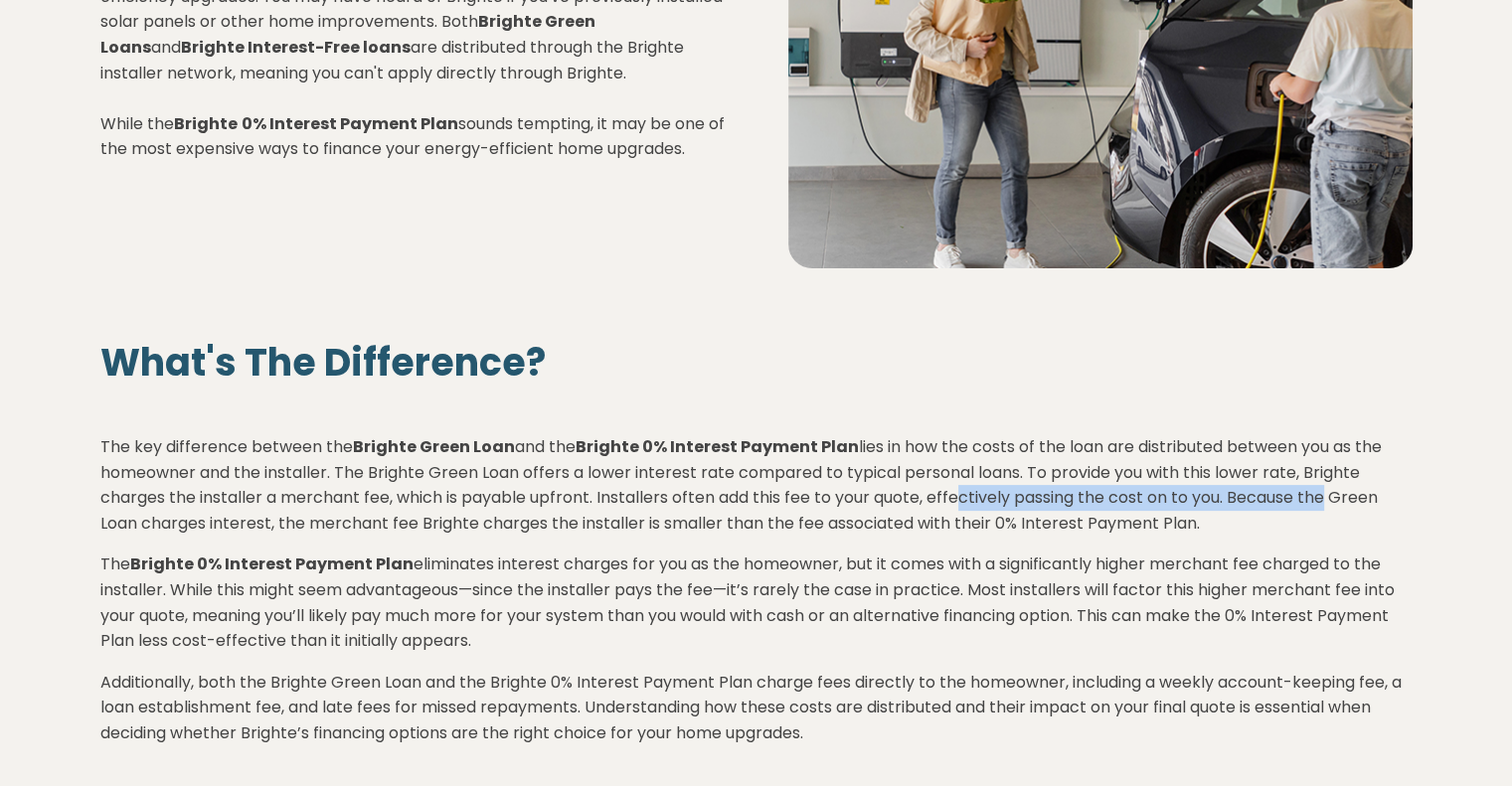 drag, startPoint x: 971, startPoint y: 502, endPoint x: 1320, endPoint y: 506, distance: 349.0229 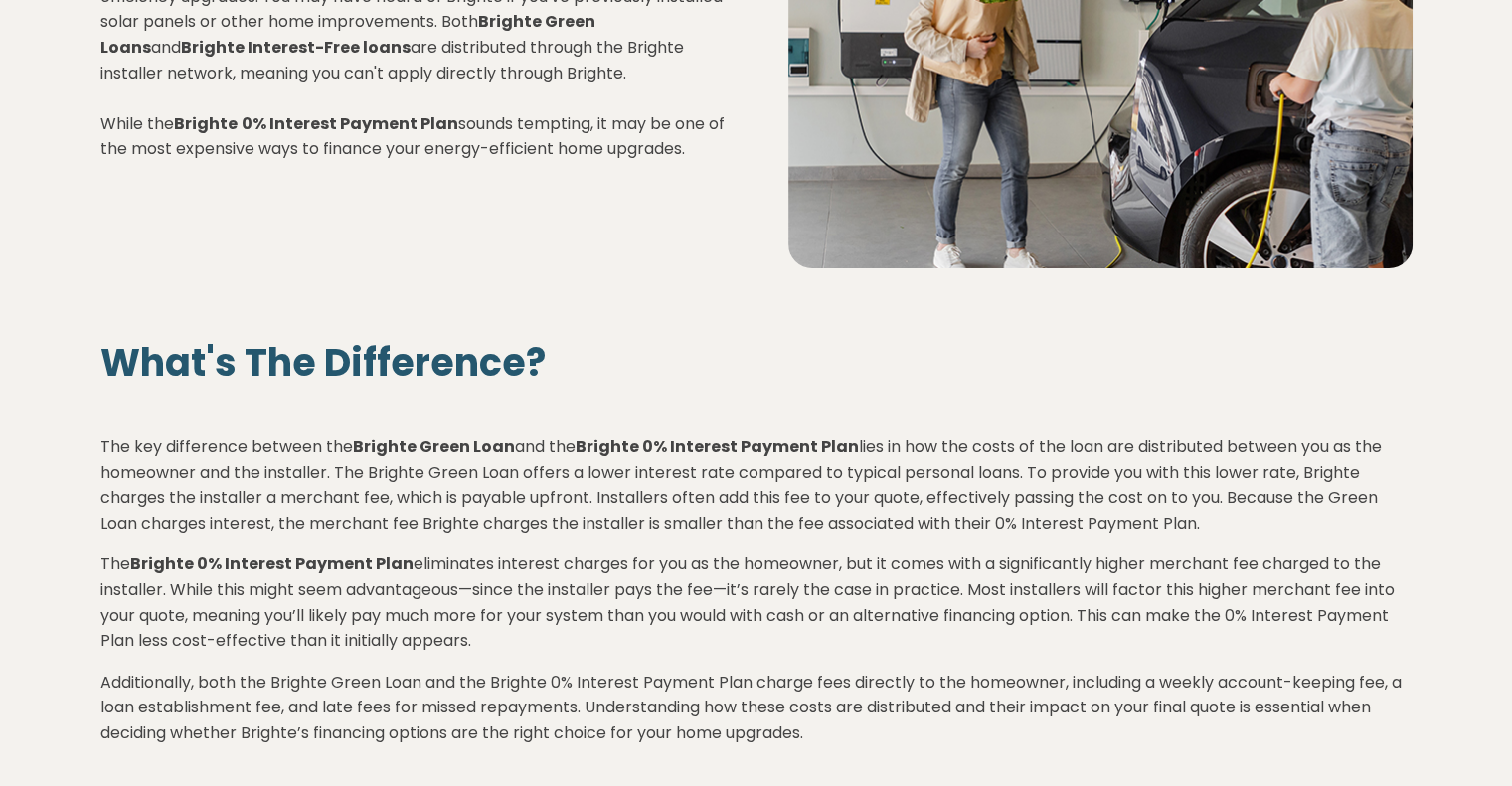 click on "The key difference between the Brighte Green Loan and the Brighte 0% Interest Payment Plan lies in how the costs of the loan are distributed between you as the homeowner and the installer. The Brighte Green Loan offers a lower interest rate compared to typical personal loans. To provide you with this lower rate, Brighte charges the installer a merchant fee, which is payable upfront. Installers often add this fee to your quote, effectively passing the cost on to you. Because the Green Loan charges interest, the merchant fee Brighte charges the installer is smaller than the fee associated with their 0% Interest Payment Plan." at bounding box center [756, 485] 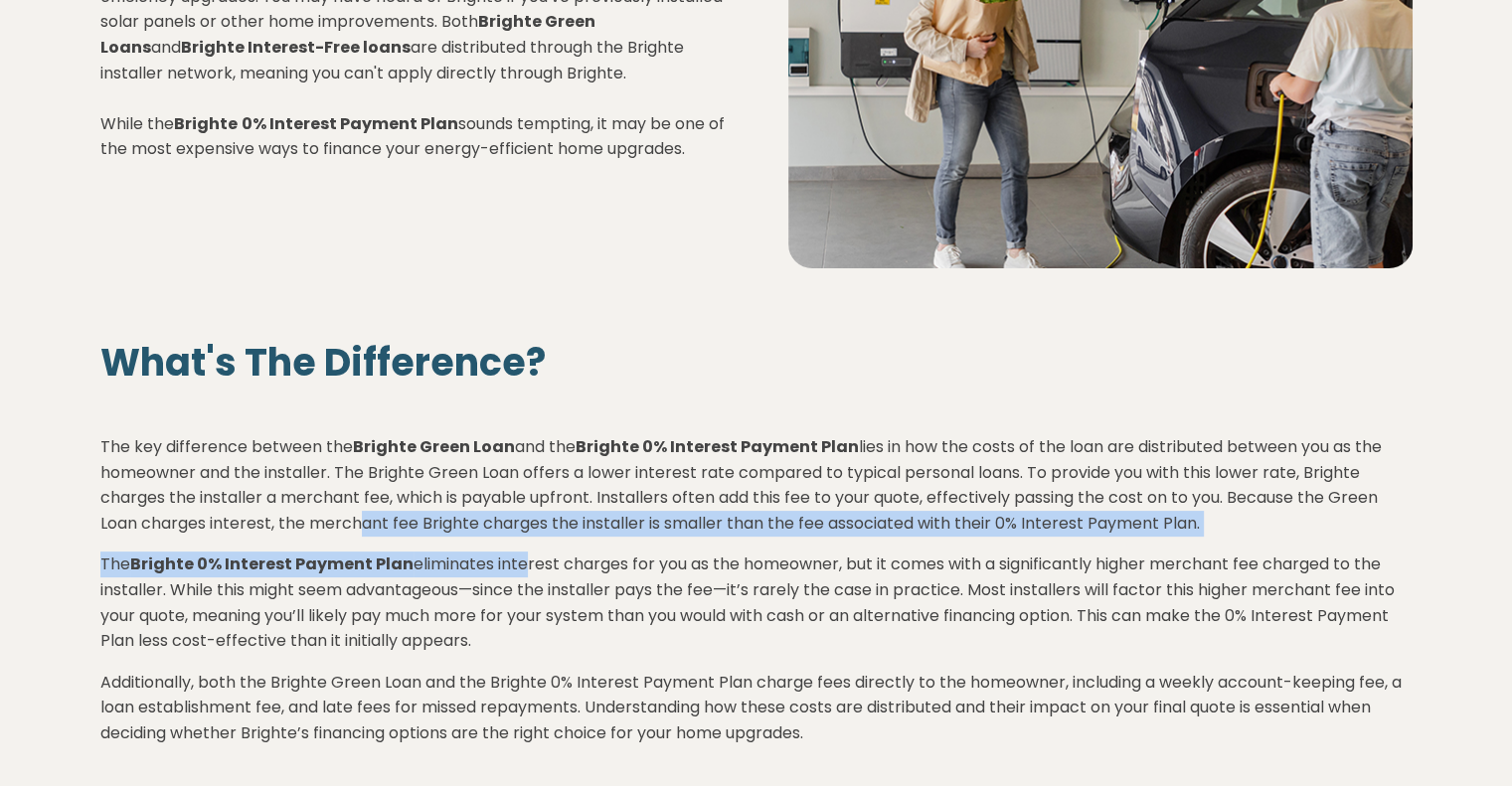 drag, startPoint x: 477, startPoint y: 536, endPoint x: 541, endPoint y: 542, distance: 64.28063 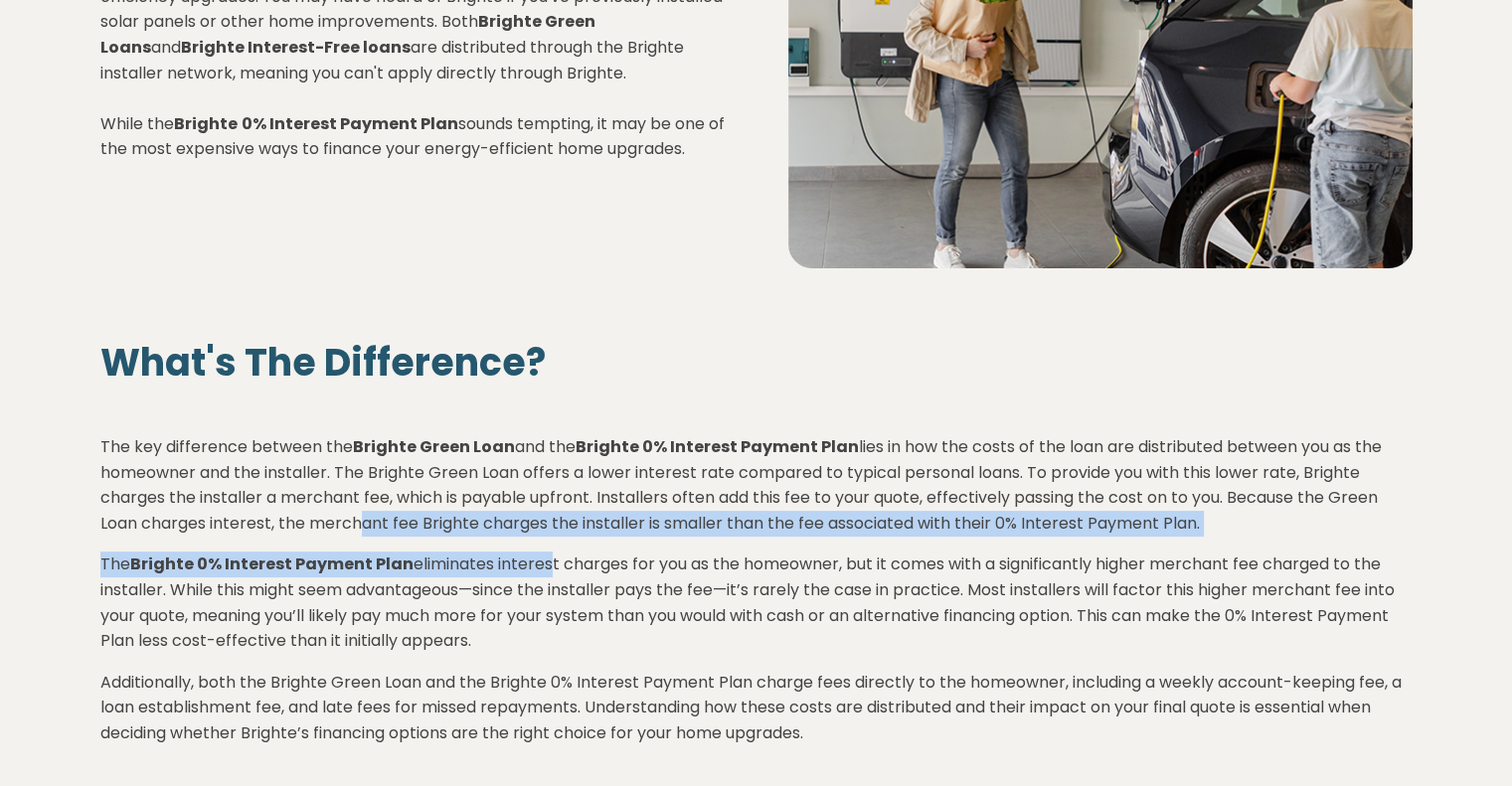 click on "The key difference between the Brighte Green Loan and the Brighte 0% Interest Payment Plan lies in how the costs of the loan are distributed between you as the homeowner and the installer. The Brighte Green Loan offers a lower interest rate compared to typical personal loans. To provide you with this lower rate, Brighte charges the installer a merchant fee, which is payable upfront. Installers often add this fee to your quote, effectively passing the cost on to you. Because the Green Loan charges interest, the merchant fee Brighte charges the installer is smaller than the fee associated with their 0% Interest Payment Plan." at bounding box center [756, 485] 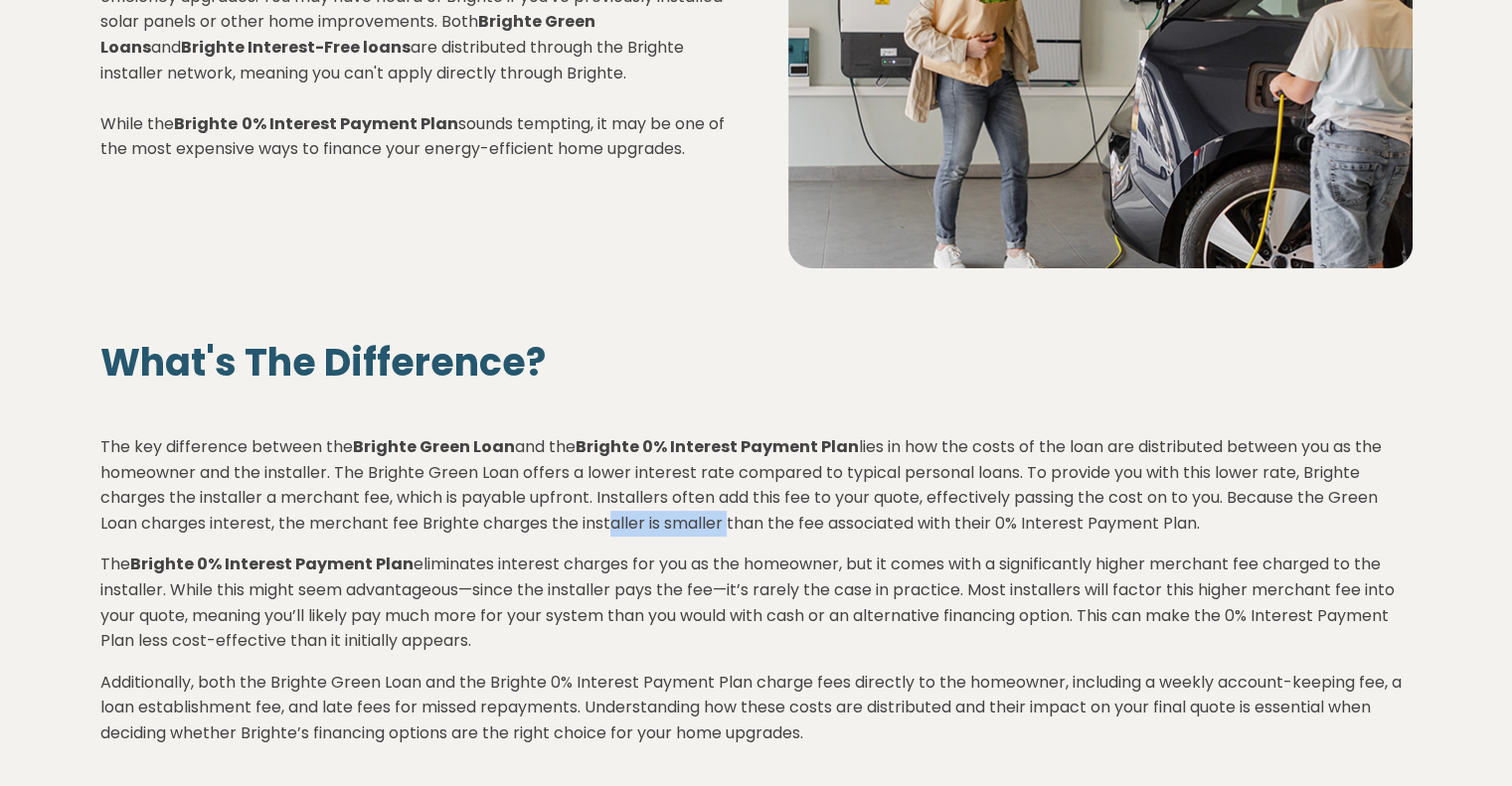 drag, startPoint x: 609, startPoint y: 531, endPoint x: 725, endPoint y: 530, distance: 116.00431 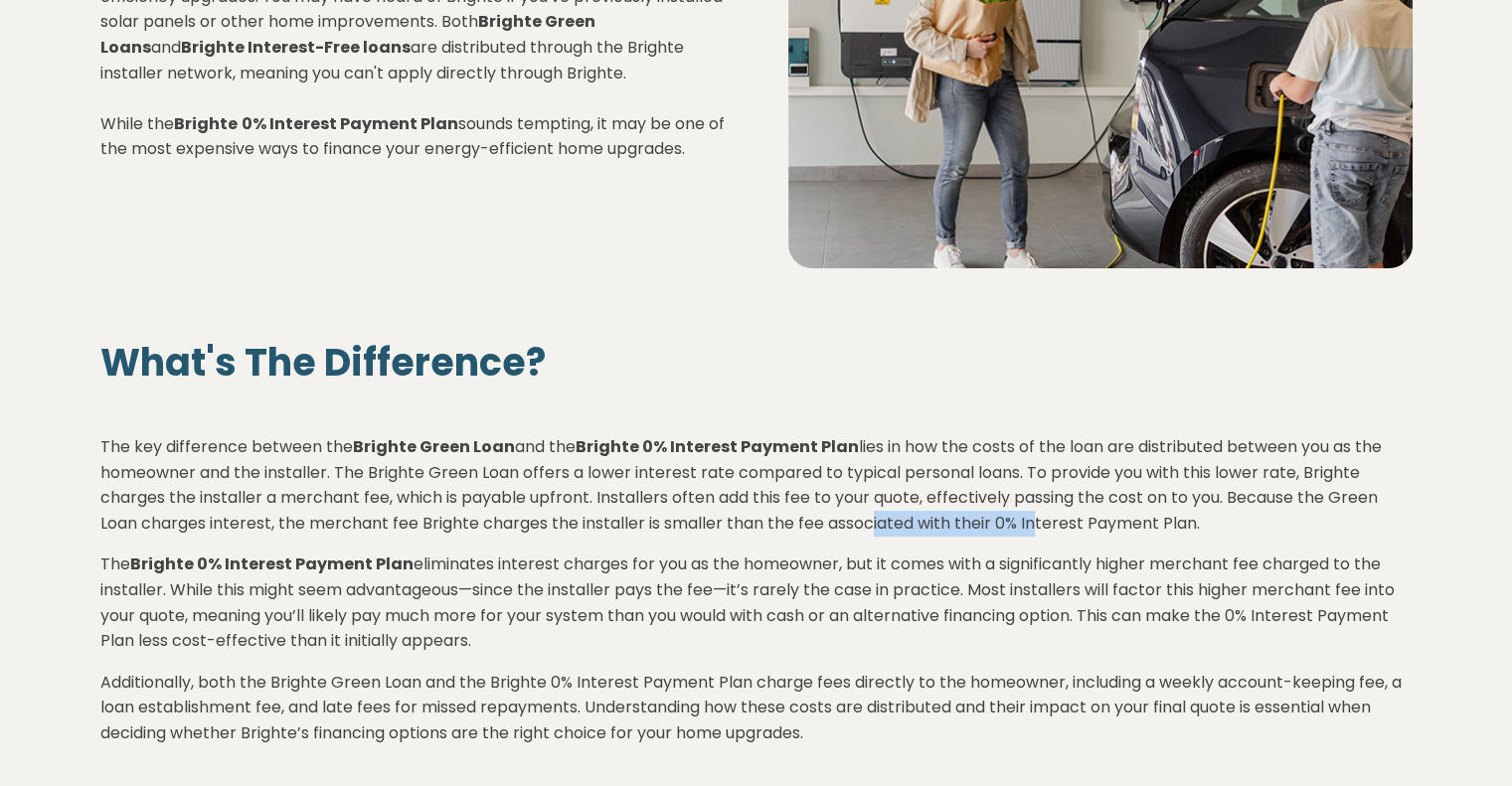 drag, startPoint x: 869, startPoint y: 522, endPoint x: 1030, endPoint y: 522, distance: 161 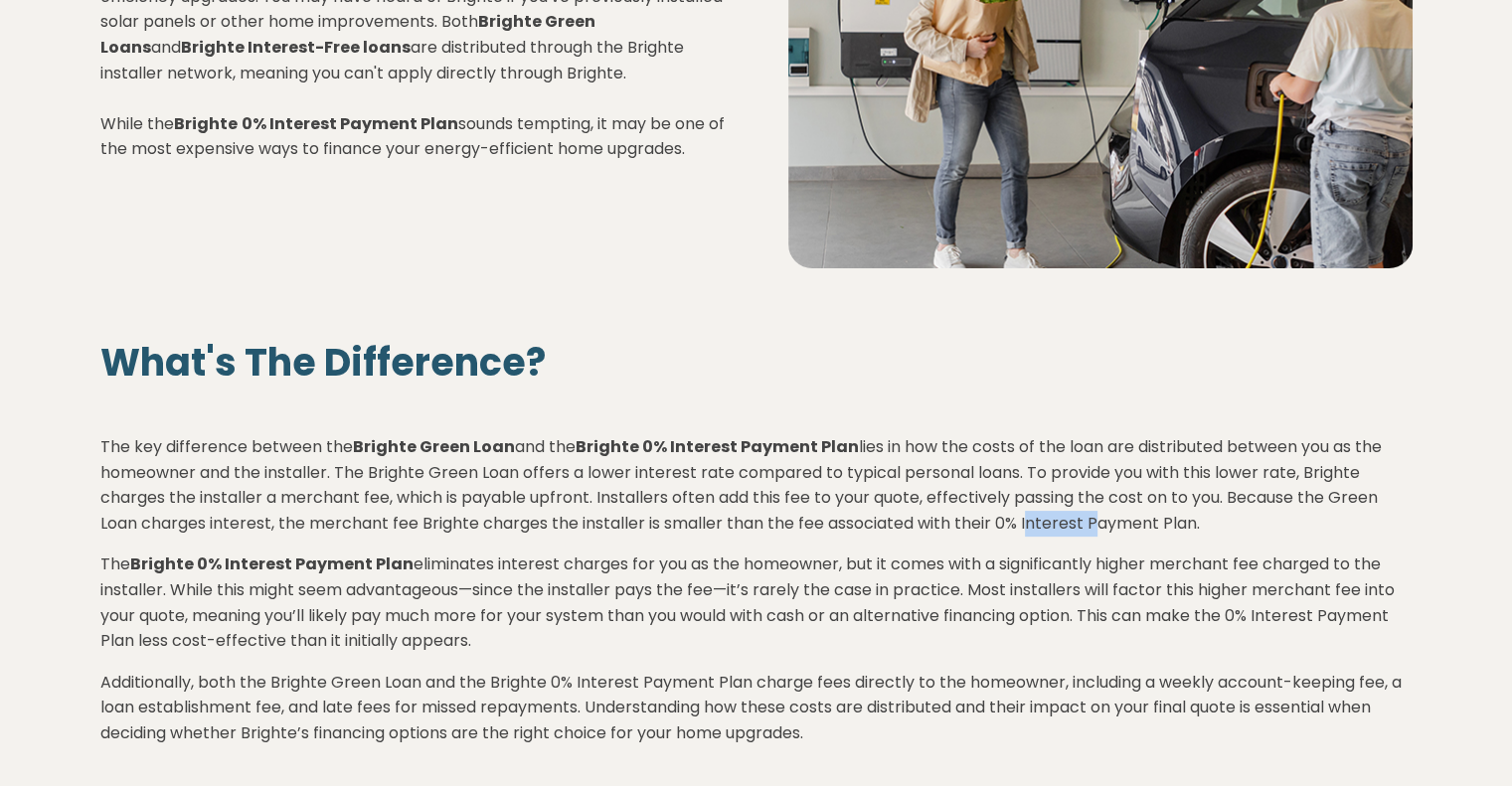 click on "The key difference between the Brighte Green Loan and the Brighte 0% Interest Payment Plan lies in how the costs of the loan are distributed between you as the homeowner and the installer. The Brighte Green Loan offers a lower interest rate compared to typical personal loans. To provide you with this lower rate, Brighte charges the installer a merchant fee, which is payable upfront. Installers often add this fee to your quote, effectively passing the cost on to you. Because the Green Loan charges interest, the merchant fee Brighte charges the installer is smaller than the fee associated with their 0% Interest Payment Plan." at bounding box center (756, 485) 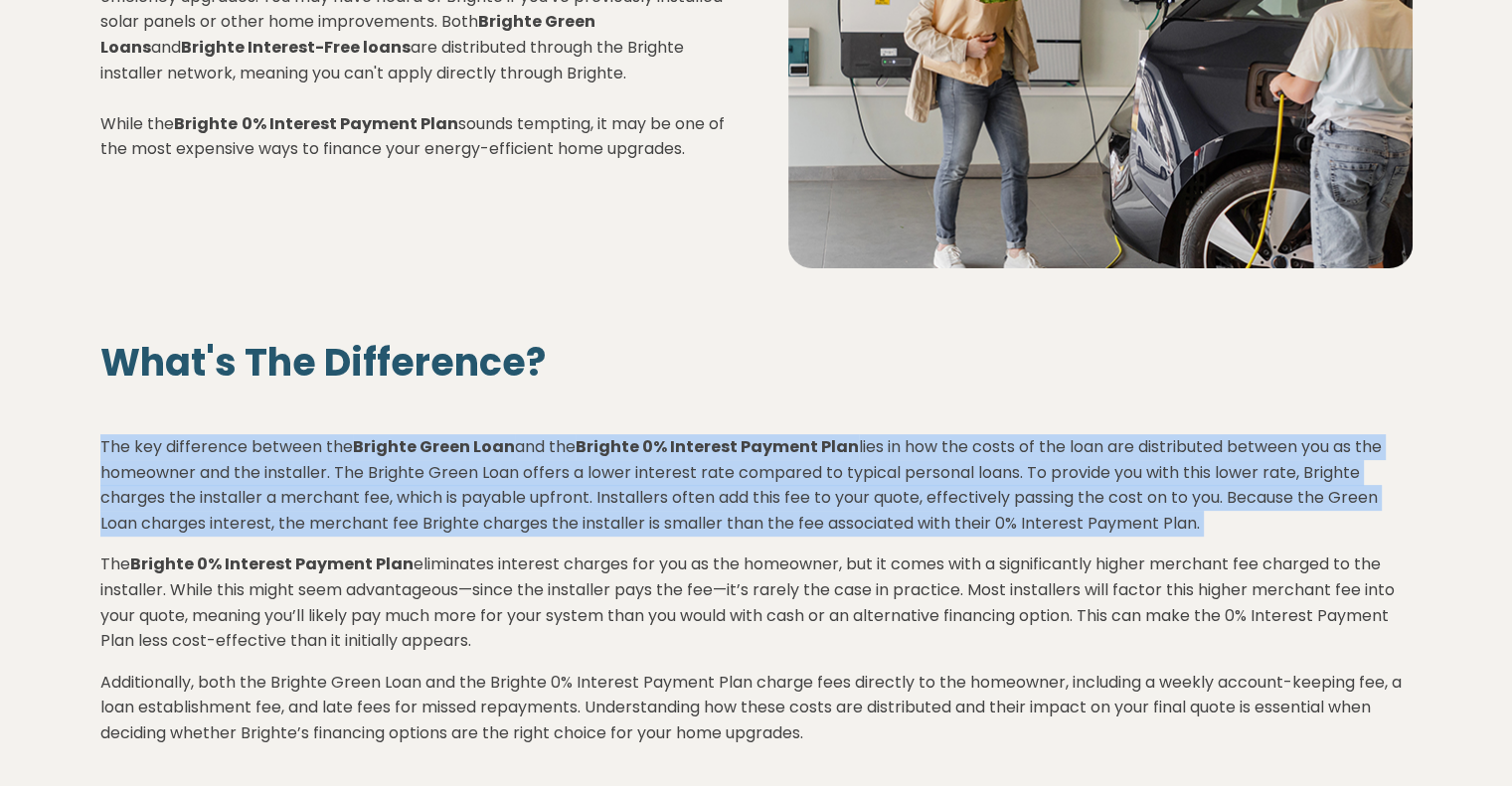 click on "The key difference between the Brighte Green Loan and the Brighte 0% Interest Payment Plan lies in how the costs of the loan are distributed between you as the homeowner and the installer. The Brighte Green Loan offers a lower interest rate compared to typical personal loans. To provide you with this lower rate, Brighte charges the installer a merchant fee, which is payable upfront. Installers often add this fee to your quote, effectively passing the cost on to you. Because the Green Loan charges interest, the merchant fee Brighte charges the installer is smaller than the fee associated with their 0% Interest Payment Plan." at bounding box center (756, 485) 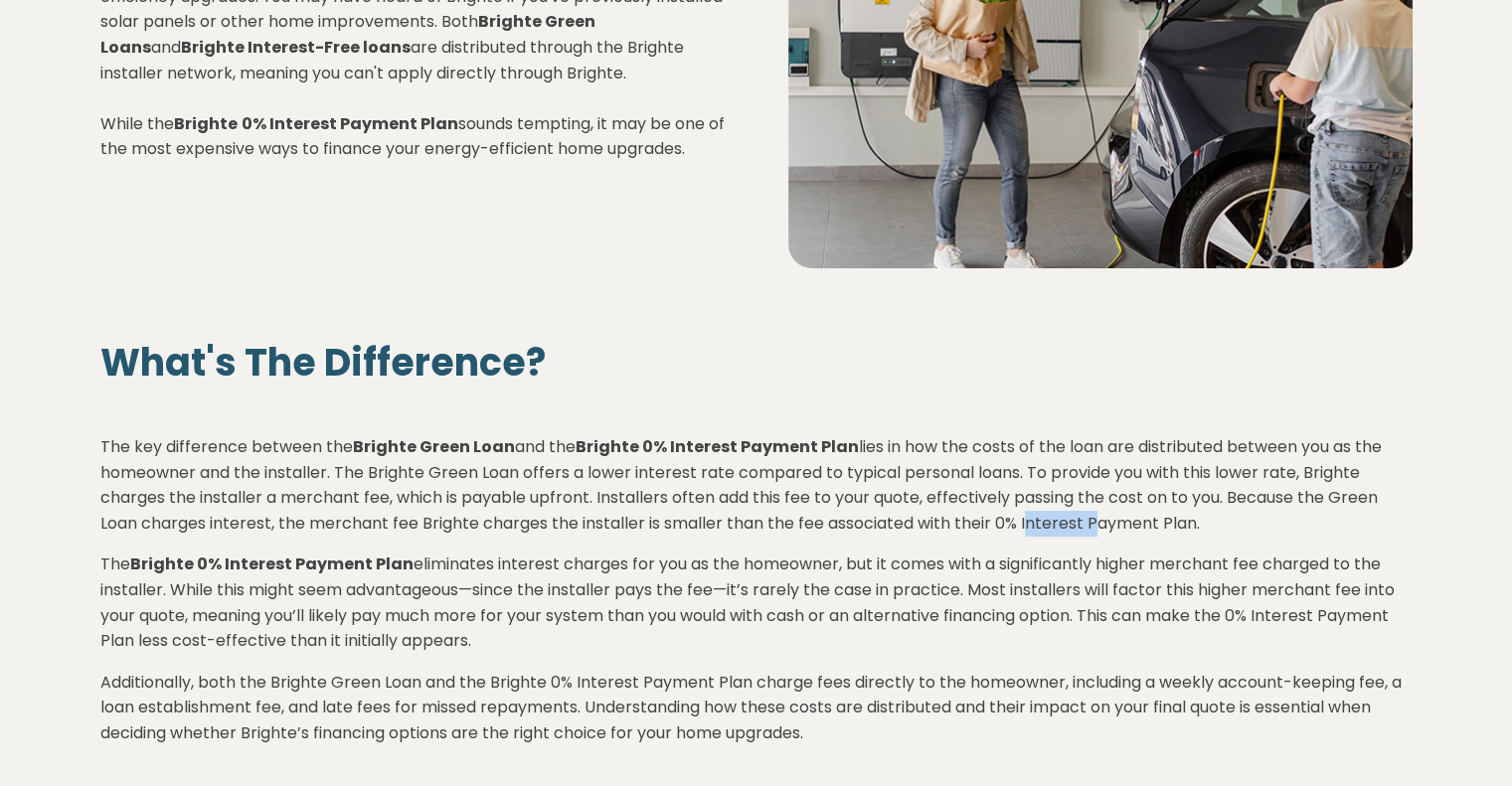 click on "The key difference between the Brighte Green Loan and the Brighte 0% Interest Payment Plan lies in how the costs of the loan are distributed between you as the homeowner and the installer. The Brighte Green Loan offers a lower interest rate compared to typical personal loans. To provide you with this lower rate, Brighte charges the installer a merchant fee, which is payable upfront. Installers often add this fee to your quote, effectively passing the cost on to you. Because the Green Loan charges interest, the merchant fee Brighte charges the installer is smaller than the fee associated with their 0% Interest Payment Plan." at bounding box center (756, 485) 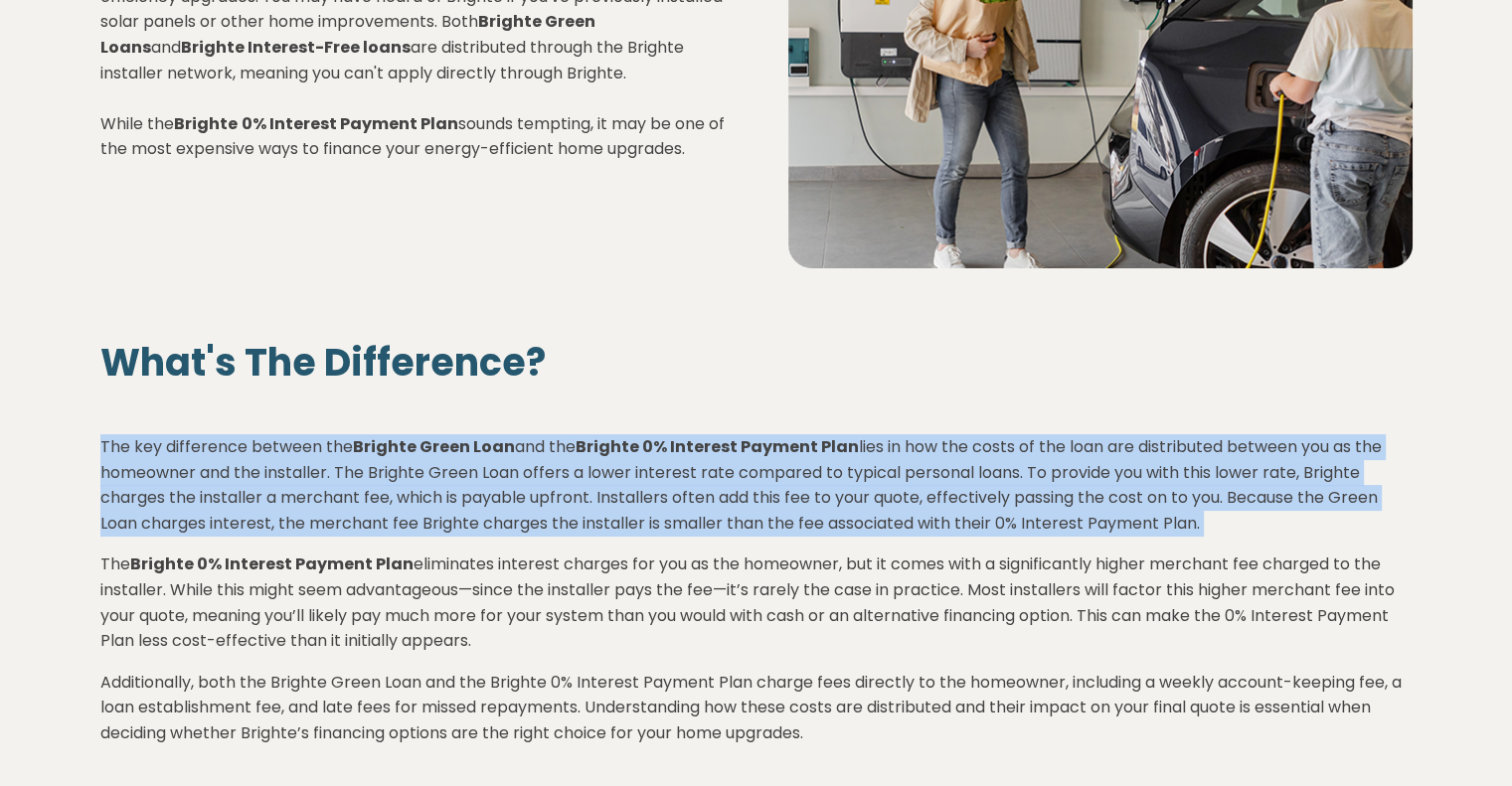 click on "The key difference between the Brighte Green Loan and the Brighte 0% Interest Payment Plan lies in how the costs of the loan are distributed between you as the homeowner and the installer. The Brighte Green Loan offers a lower interest rate compared to typical personal loans. To provide you with this lower rate, Brighte charges the installer a merchant fee, which is payable upfront. Installers often add this fee to your quote, effectively passing the cost on to you. Because the Green Loan charges interest, the merchant fee Brighte charges the installer is smaller than the fee associated with their 0% Interest Payment Plan." at bounding box center (756, 485) 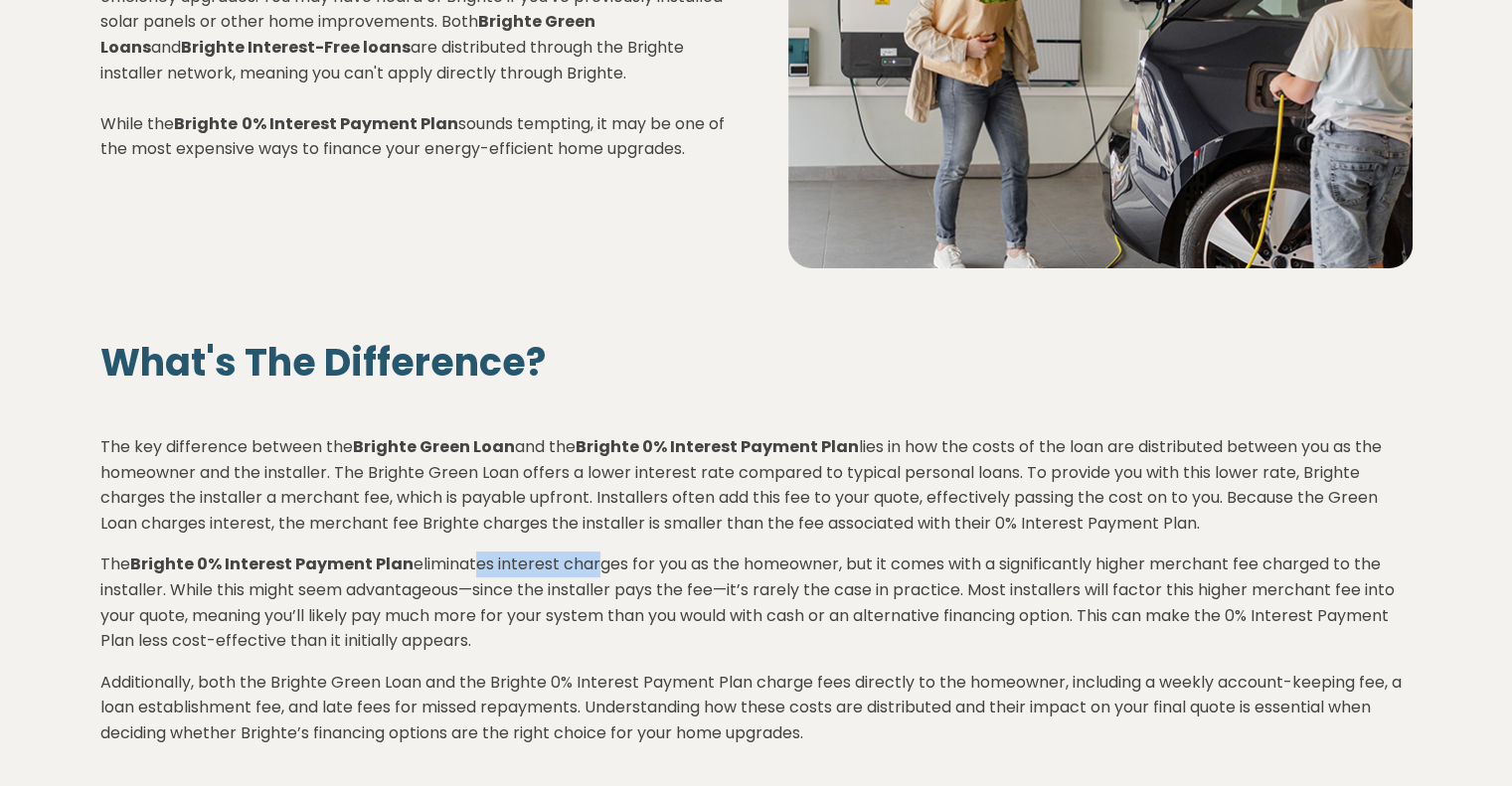 drag, startPoint x: 470, startPoint y: 567, endPoint x: 588, endPoint y: 573, distance: 118.15244 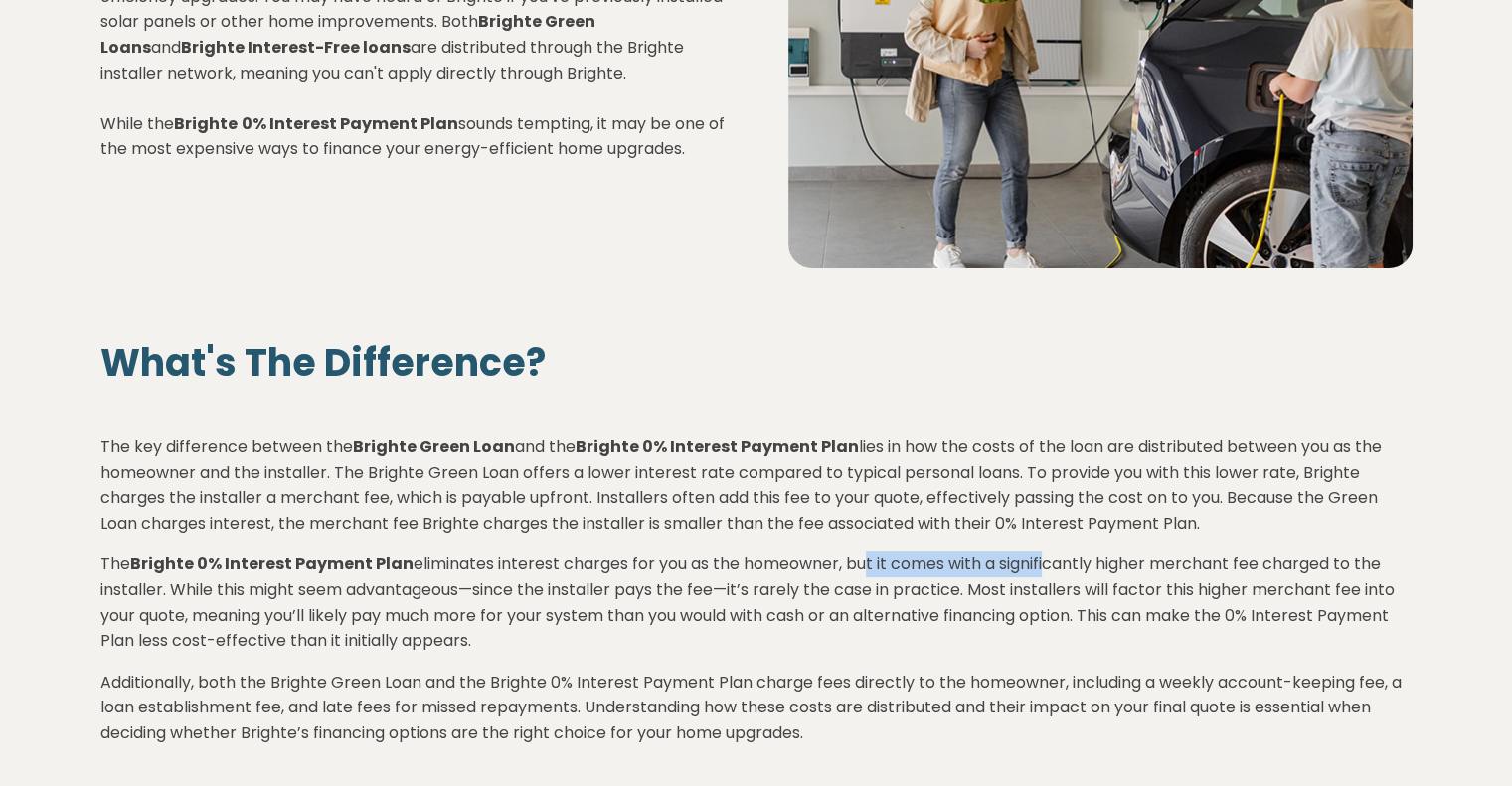 drag, startPoint x: 859, startPoint y: 569, endPoint x: 1054, endPoint y: 582, distance: 195.43285 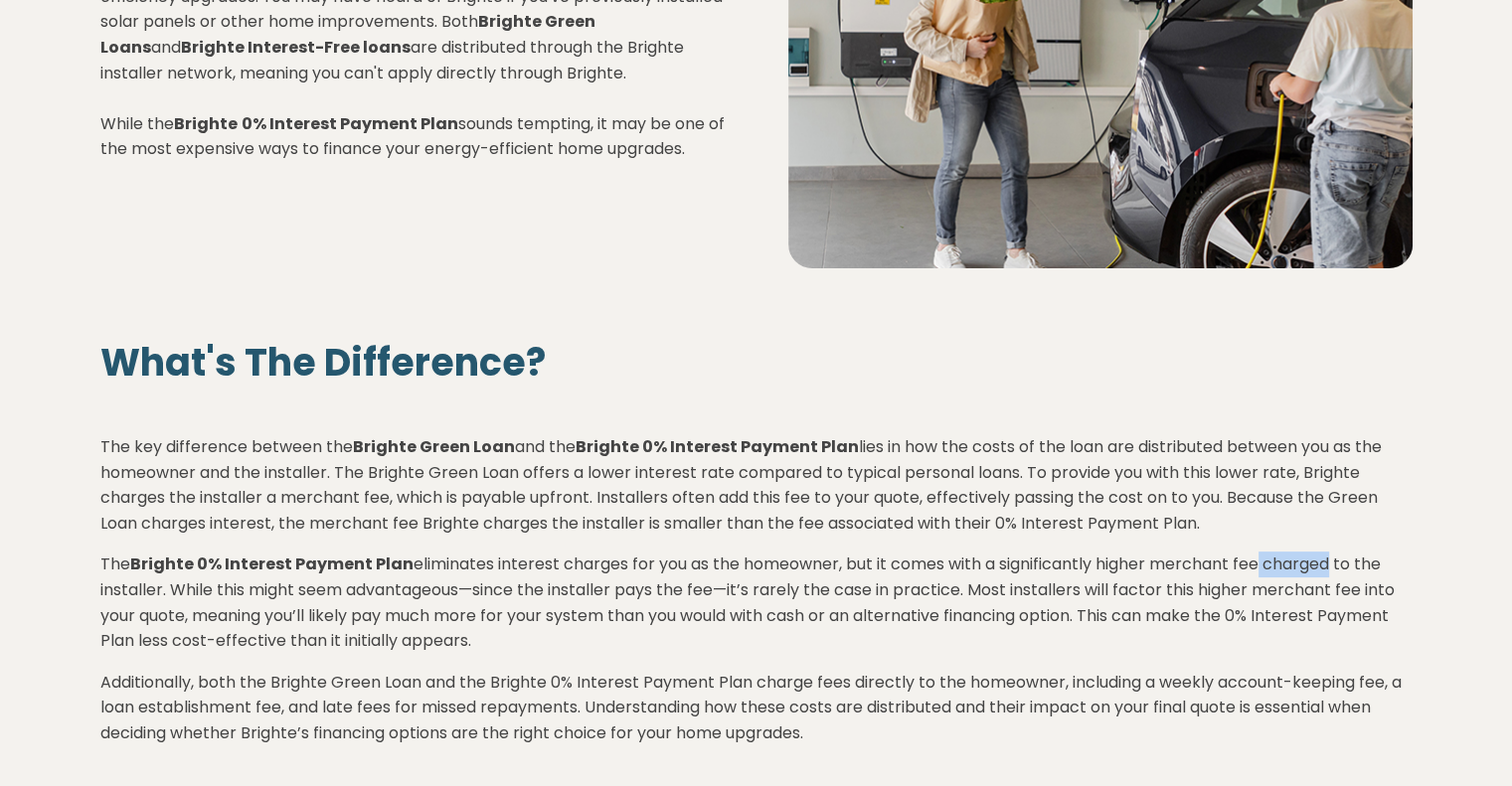 drag, startPoint x: 1260, startPoint y: 566, endPoint x: 1323, endPoint y: 564, distance: 63.03174 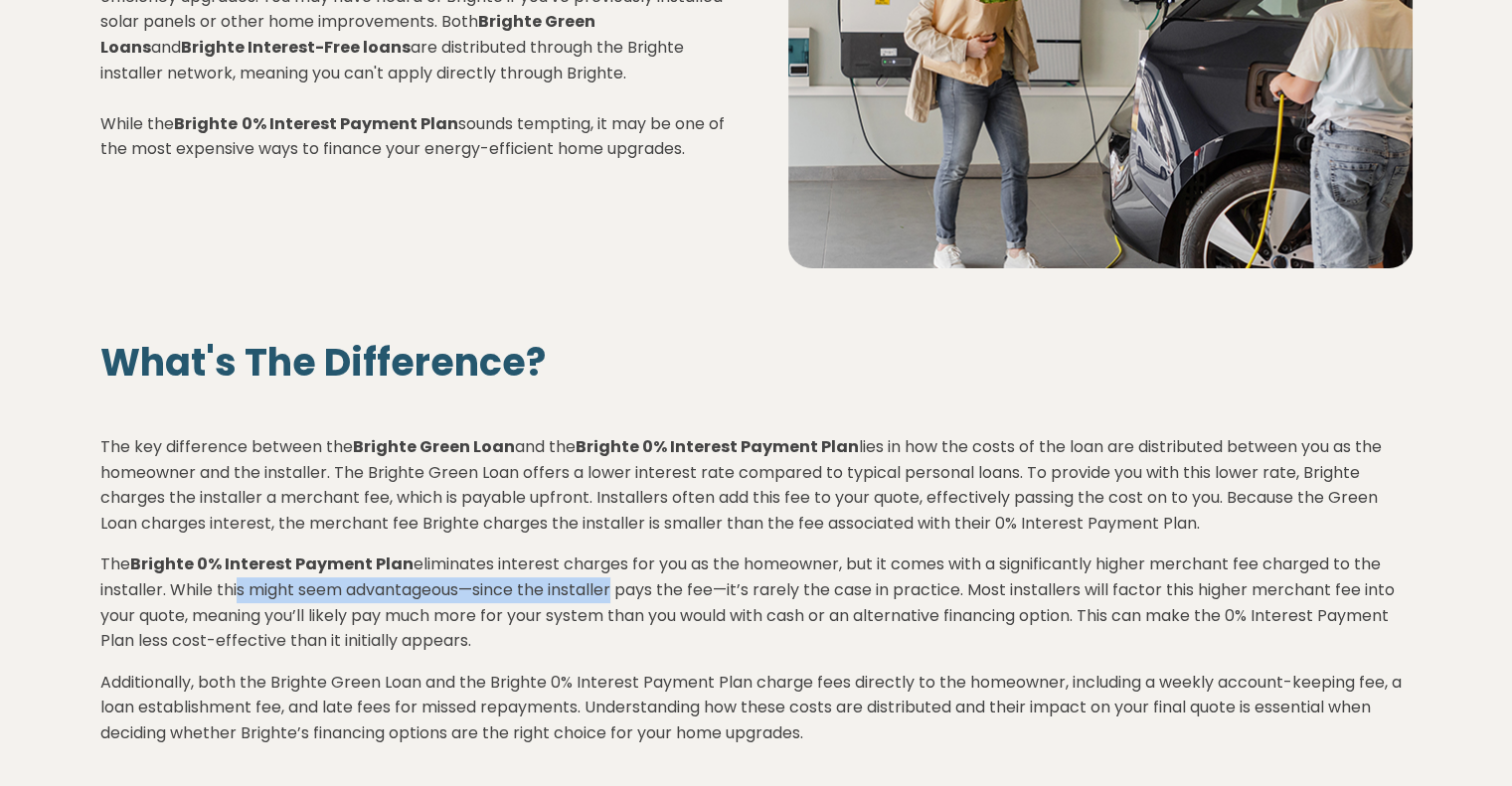 drag, startPoint x: 233, startPoint y: 594, endPoint x: 640, endPoint y: 600, distance: 407.0442 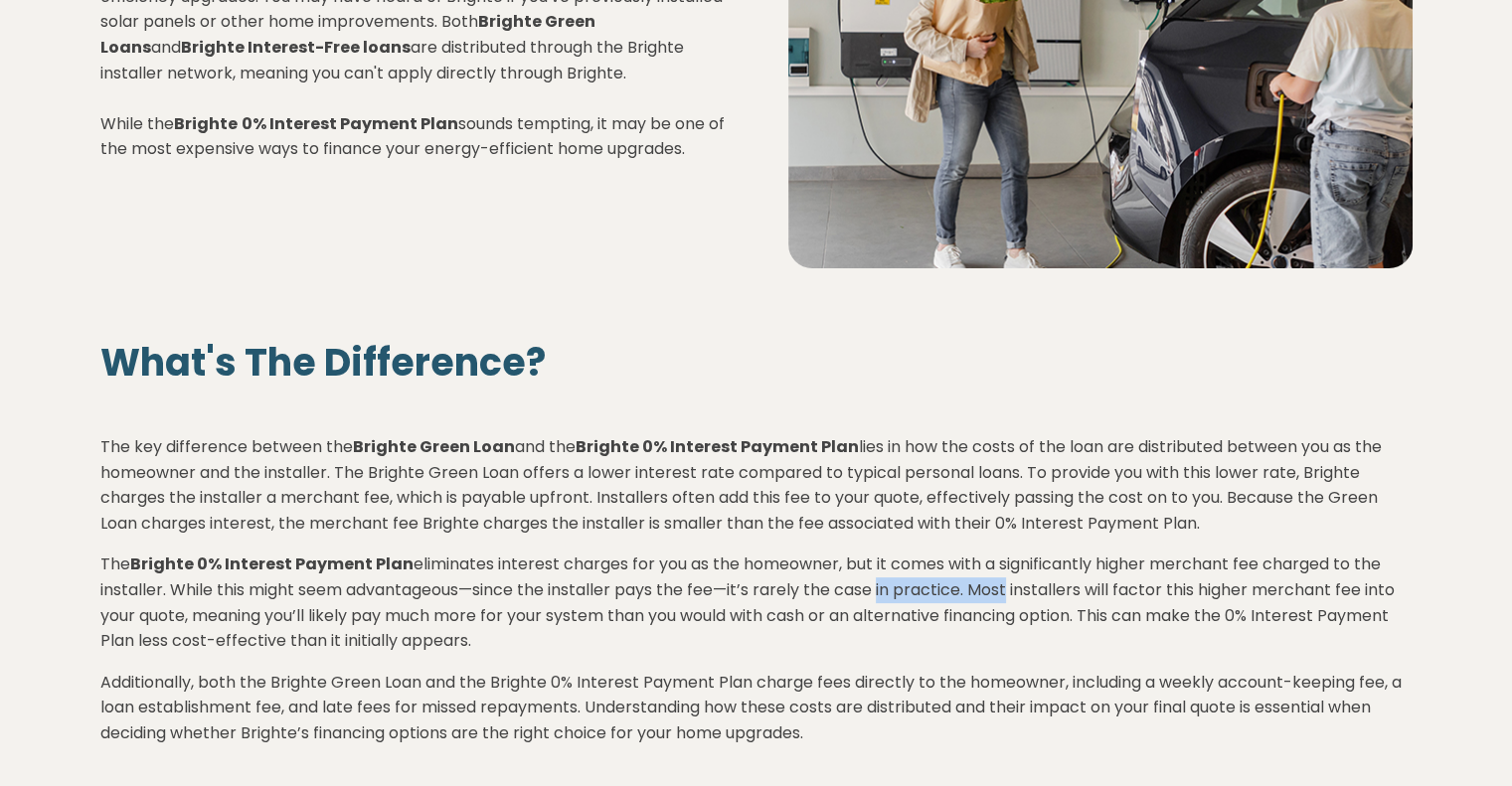 drag, startPoint x: 924, startPoint y: 595, endPoint x: 1018, endPoint y: 595, distance: 94 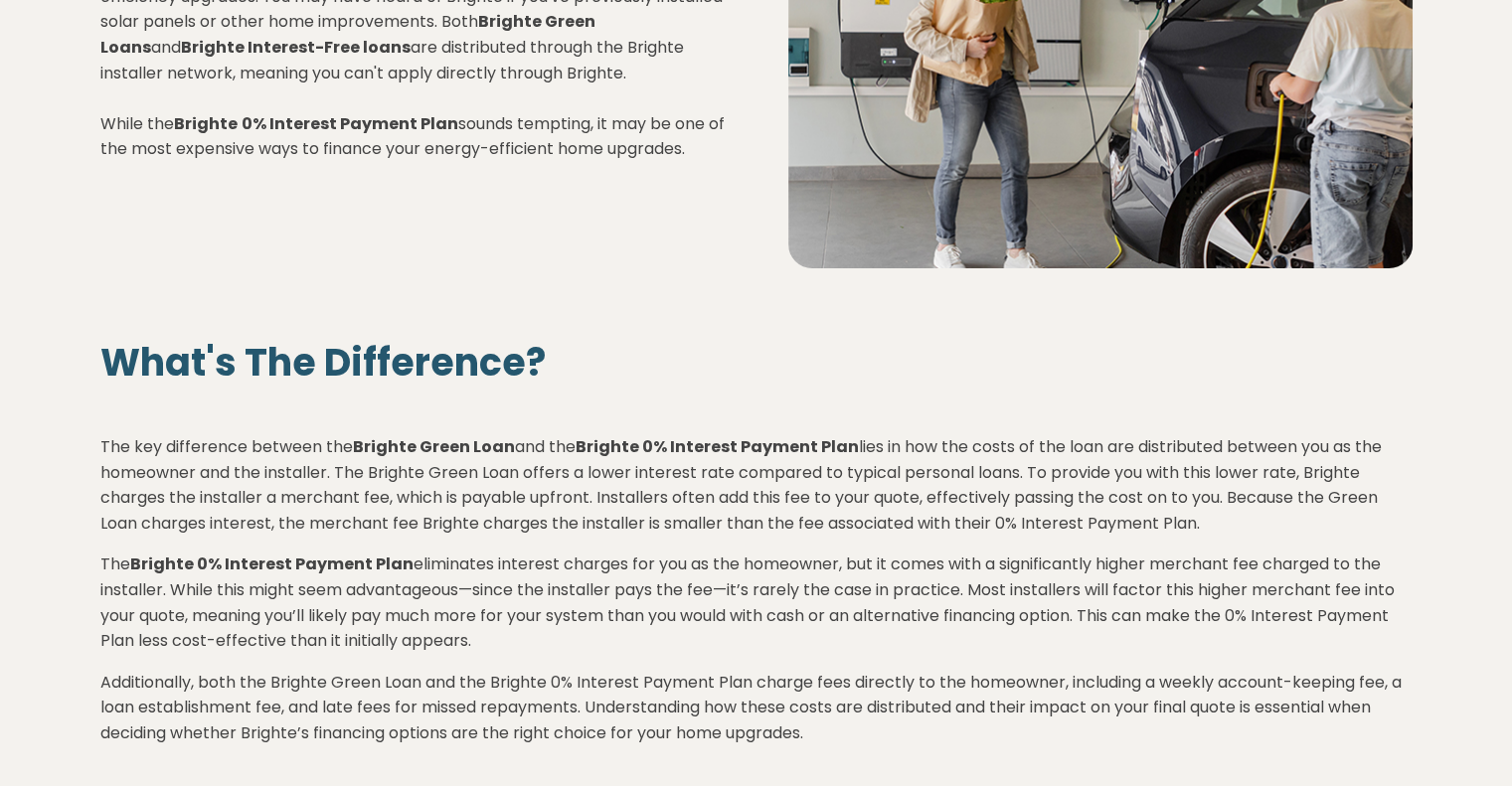 click on "The Brighte 0% Interest Payment Plan eliminates interest charges for you as the homeowner, but it comes with a significantly higher merchant fee charged to the installer. While this might seem advantageous—since the installer pays the fee—it’s rarely the case in practice. Most installers will factor this higher merchant fee into your quote, meaning you’ll likely pay much more for your system than you would with cash or an alternative financing option. This can make the 0% Interest Payment Plan less cost-effective than it initially appears." at bounding box center [756, 602] 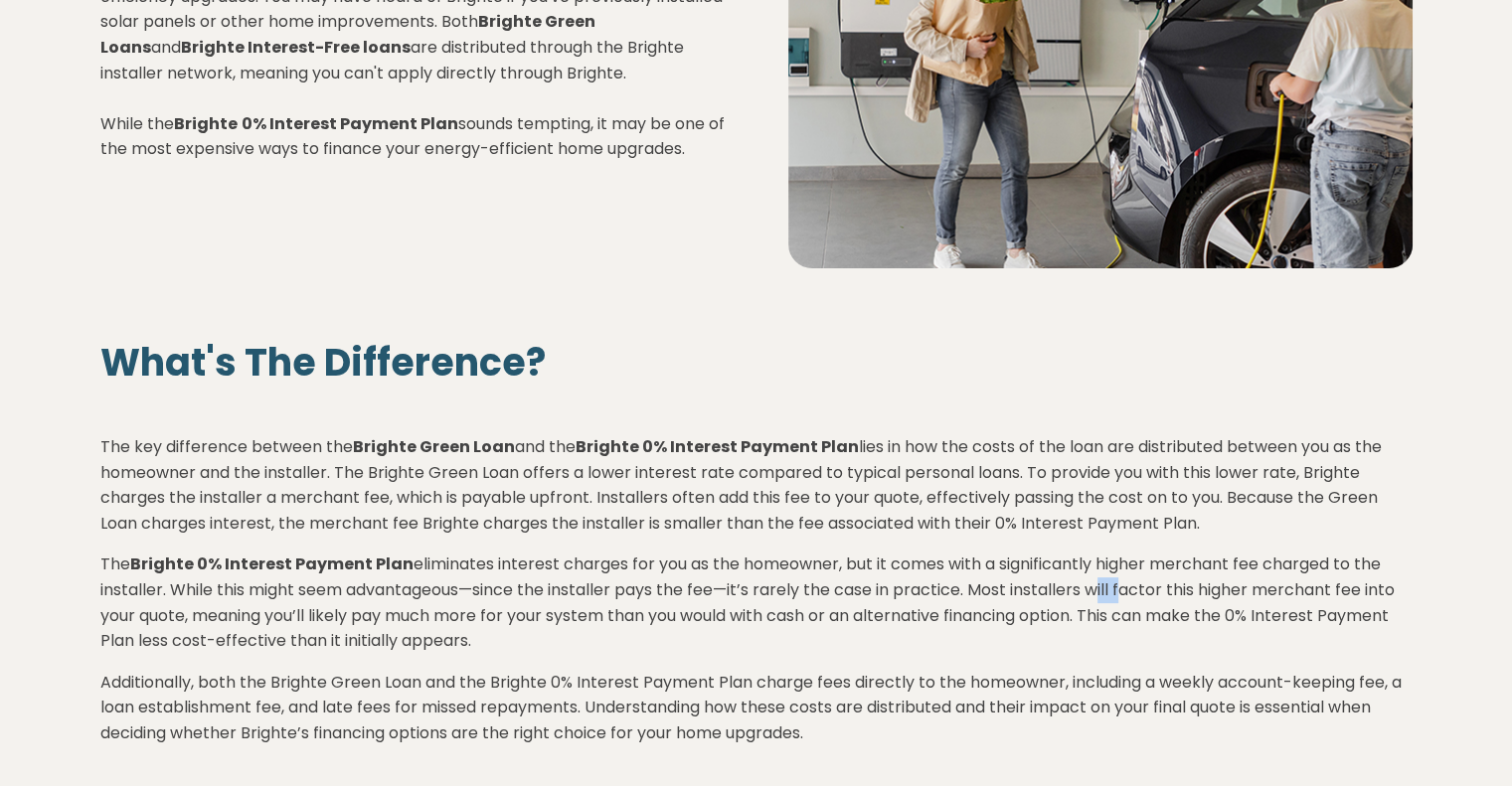 click on "The Brighte 0% Interest Payment Plan eliminates interest charges for you as the homeowner, but it comes with a significantly higher merchant fee charged to the installer. While this might seem advantageous—since the installer pays the fee—it’s rarely the case in practice. Most installers will factor this higher merchant fee into your quote, meaning you’ll likely pay much more for your system than you would with cash or an alternative financing option. This can make the 0% Interest Payment Plan less cost-effective than it initially appears." at bounding box center (756, 602) 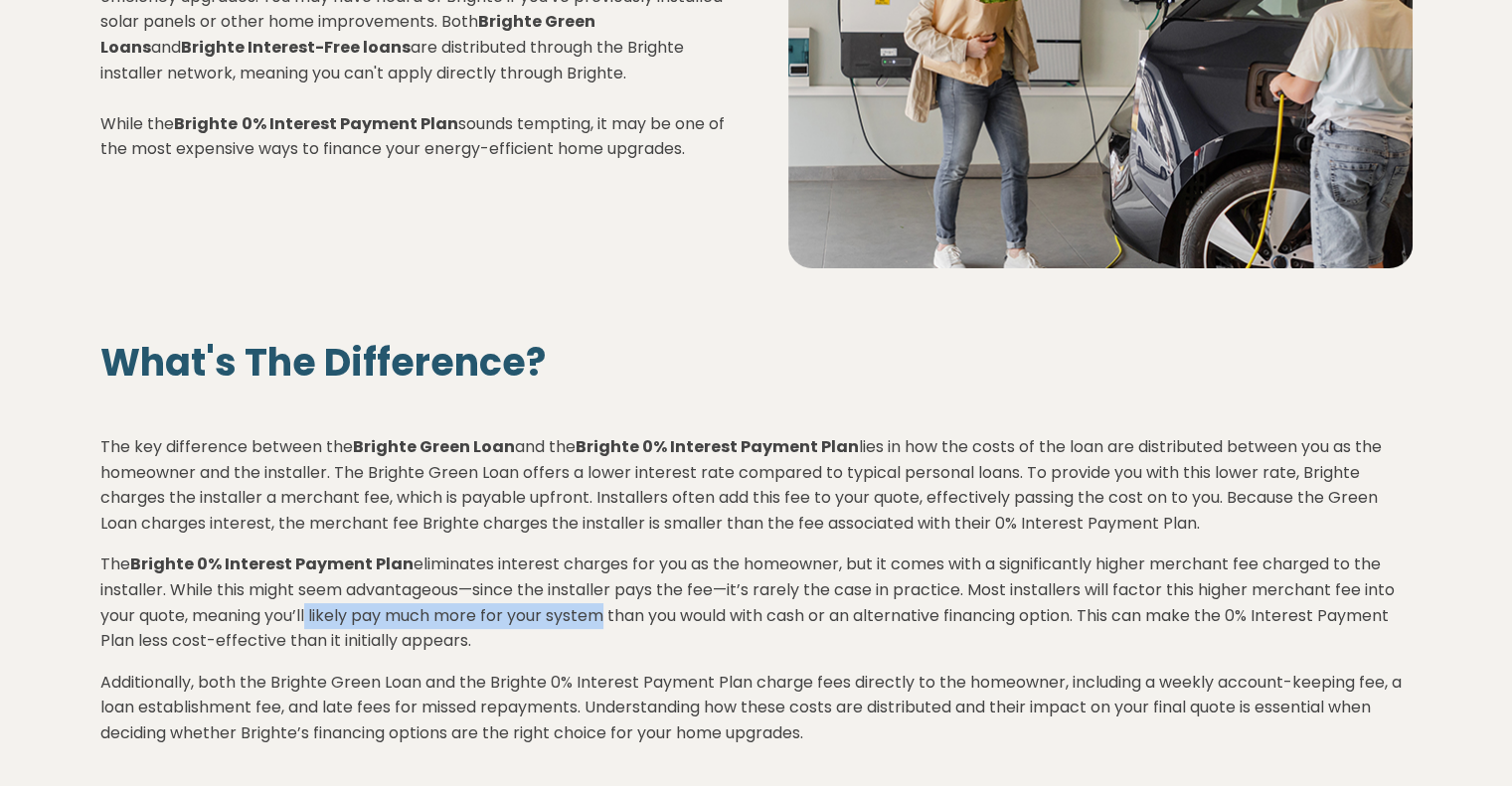 drag, startPoint x: 305, startPoint y: 620, endPoint x: 605, endPoint y: 627, distance: 300.08166 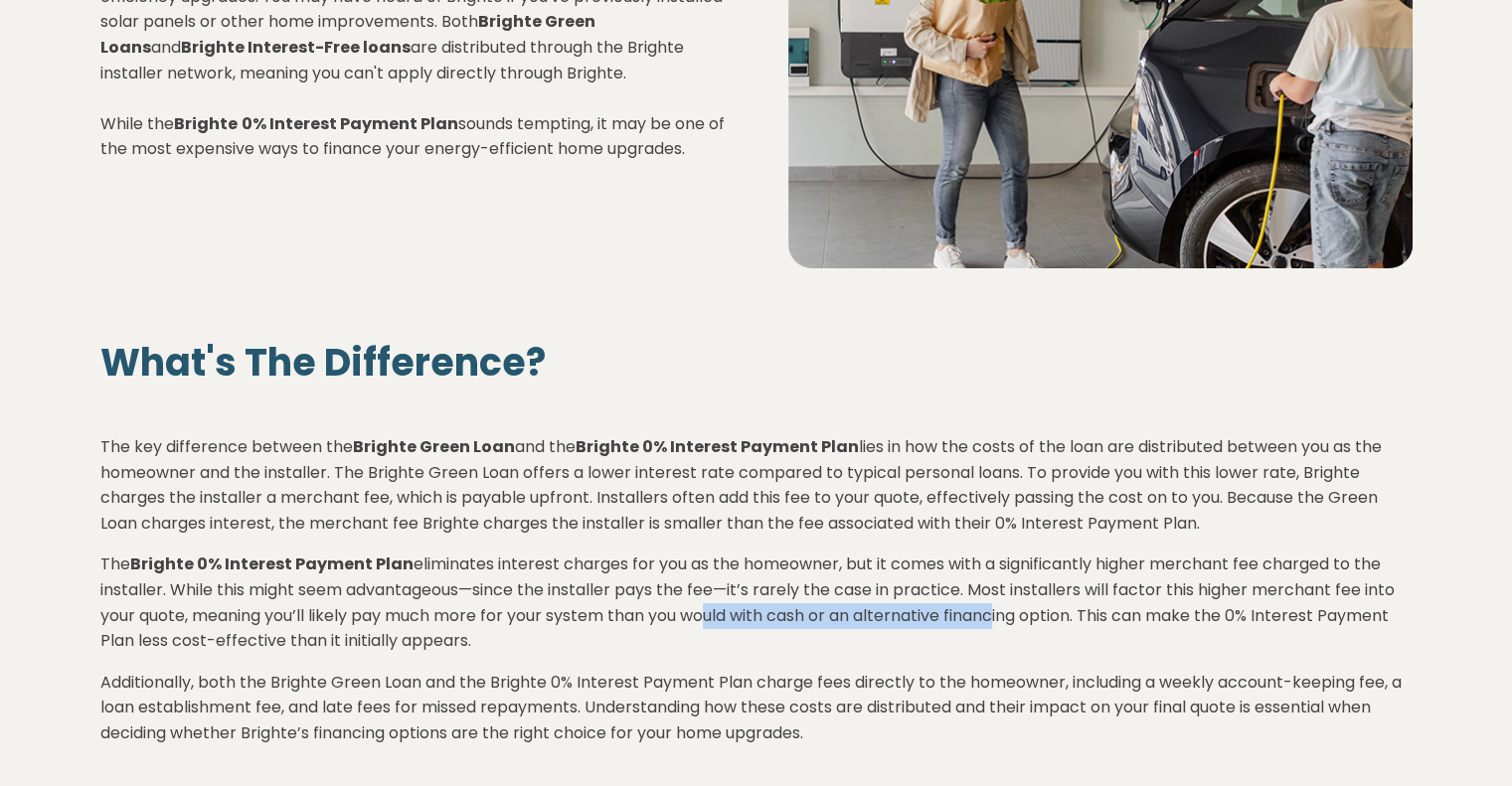 drag, startPoint x: 698, startPoint y: 616, endPoint x: 1030, endPoint y: 601, distance: 332.33868 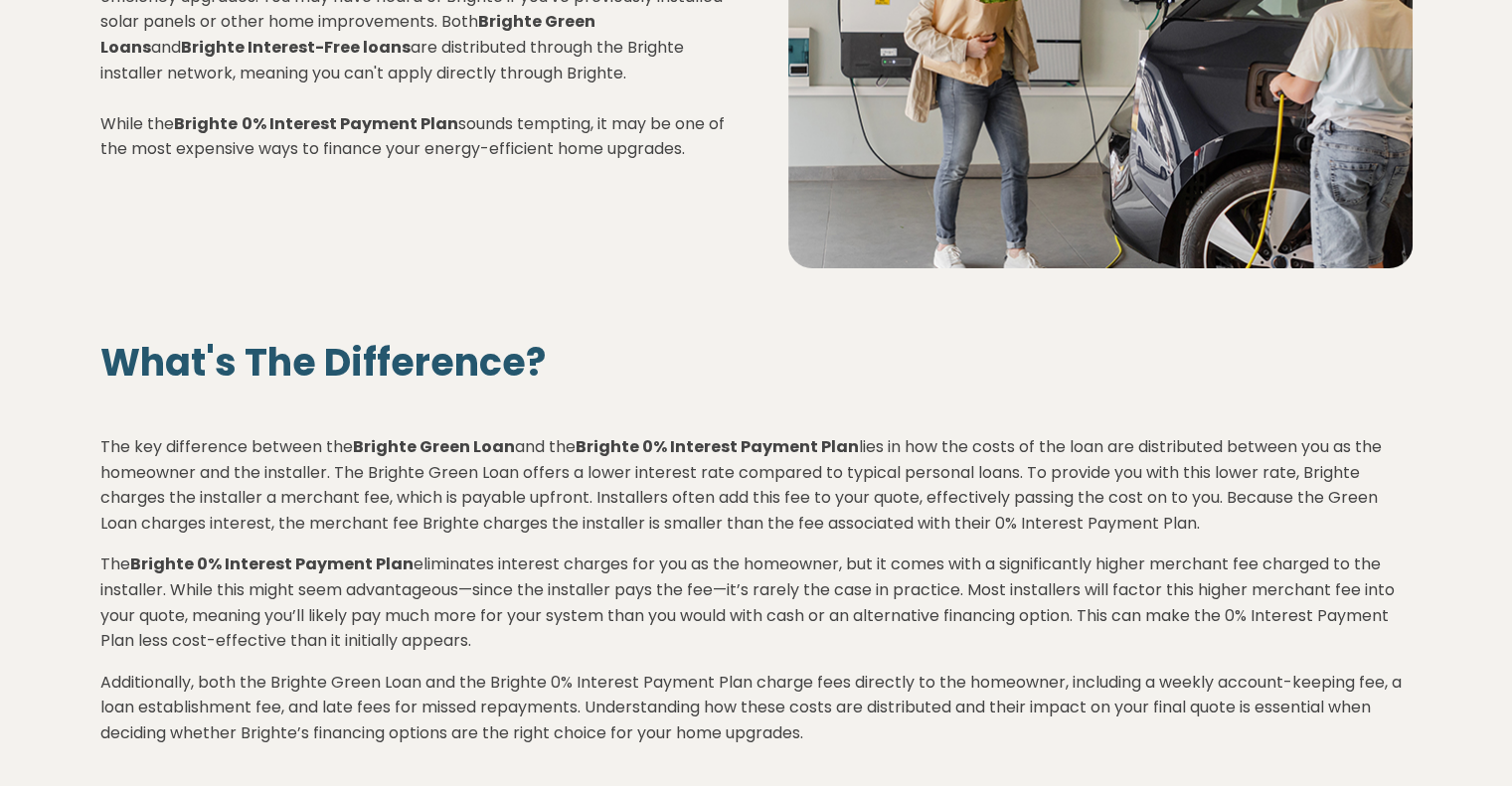 drag, startPoint x: 1020, startPoint y: 625, endPoint x: 1032, endPoint y: 625, distance: 12 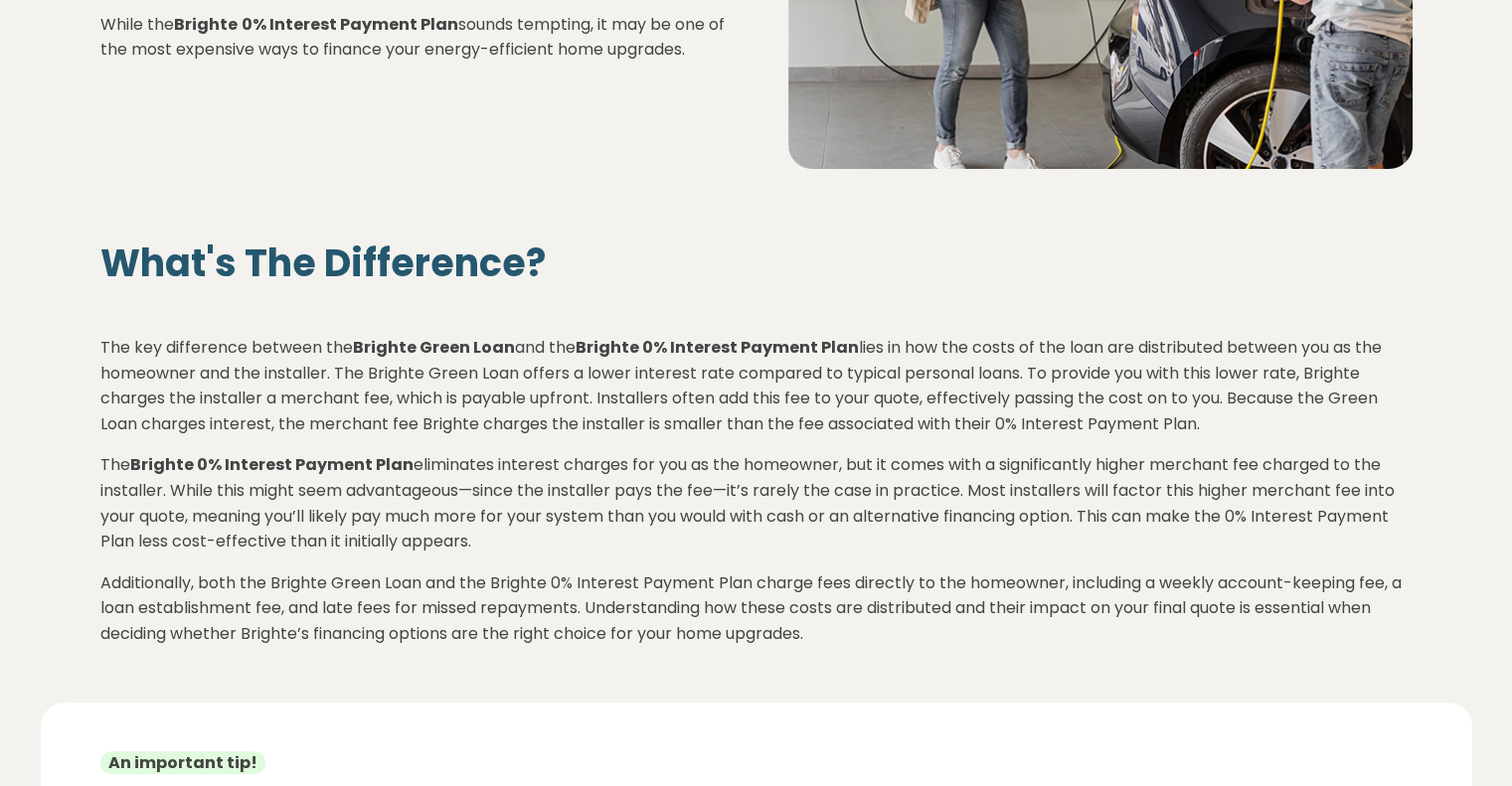 scroll, scrollTop: 497, scrollLeft: 0, axis: vertical 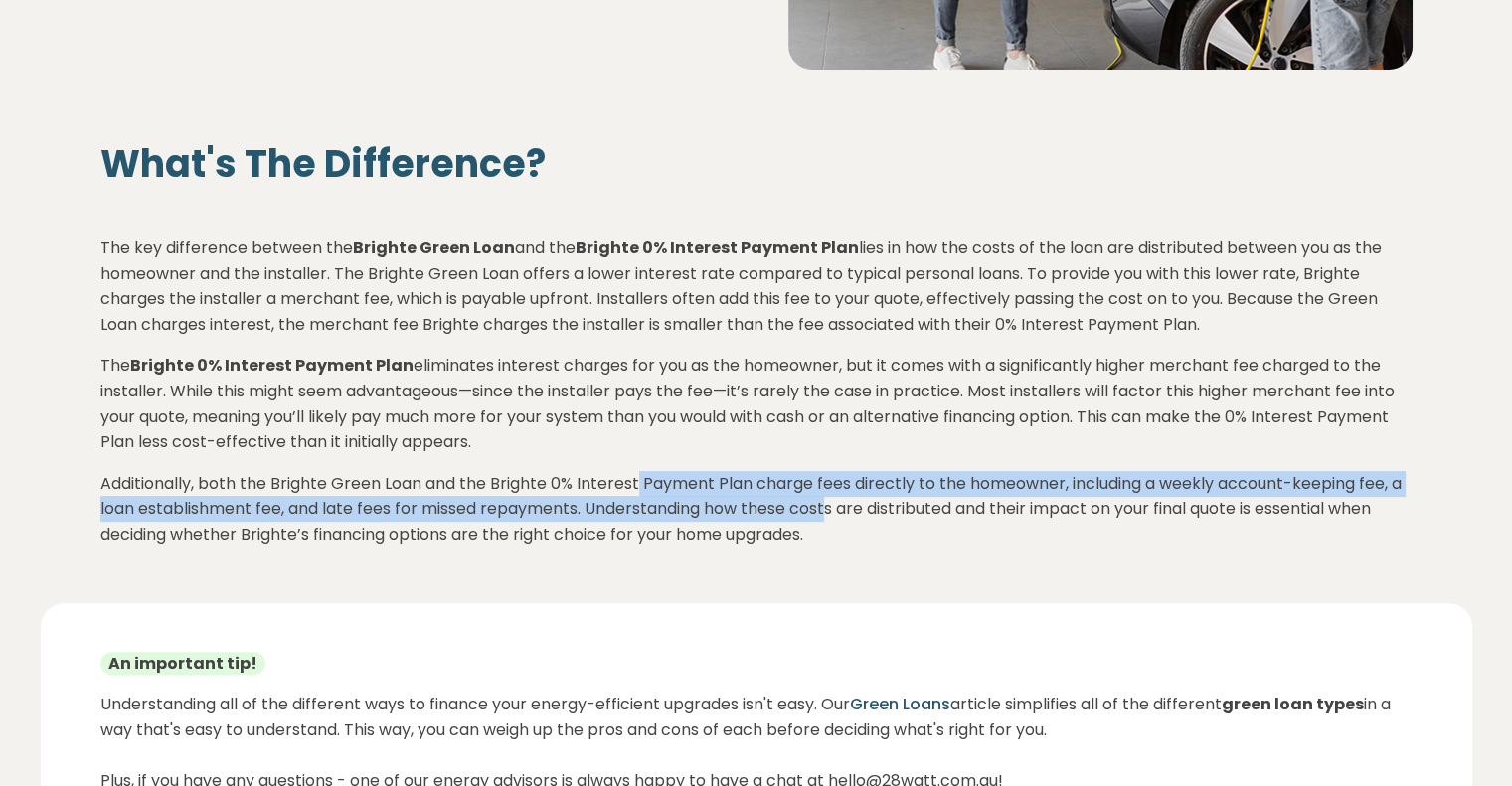 drag, startPoint x: 736, startPoint y: 498, endPoint x: 835, endPoint y: 498, distance: 99 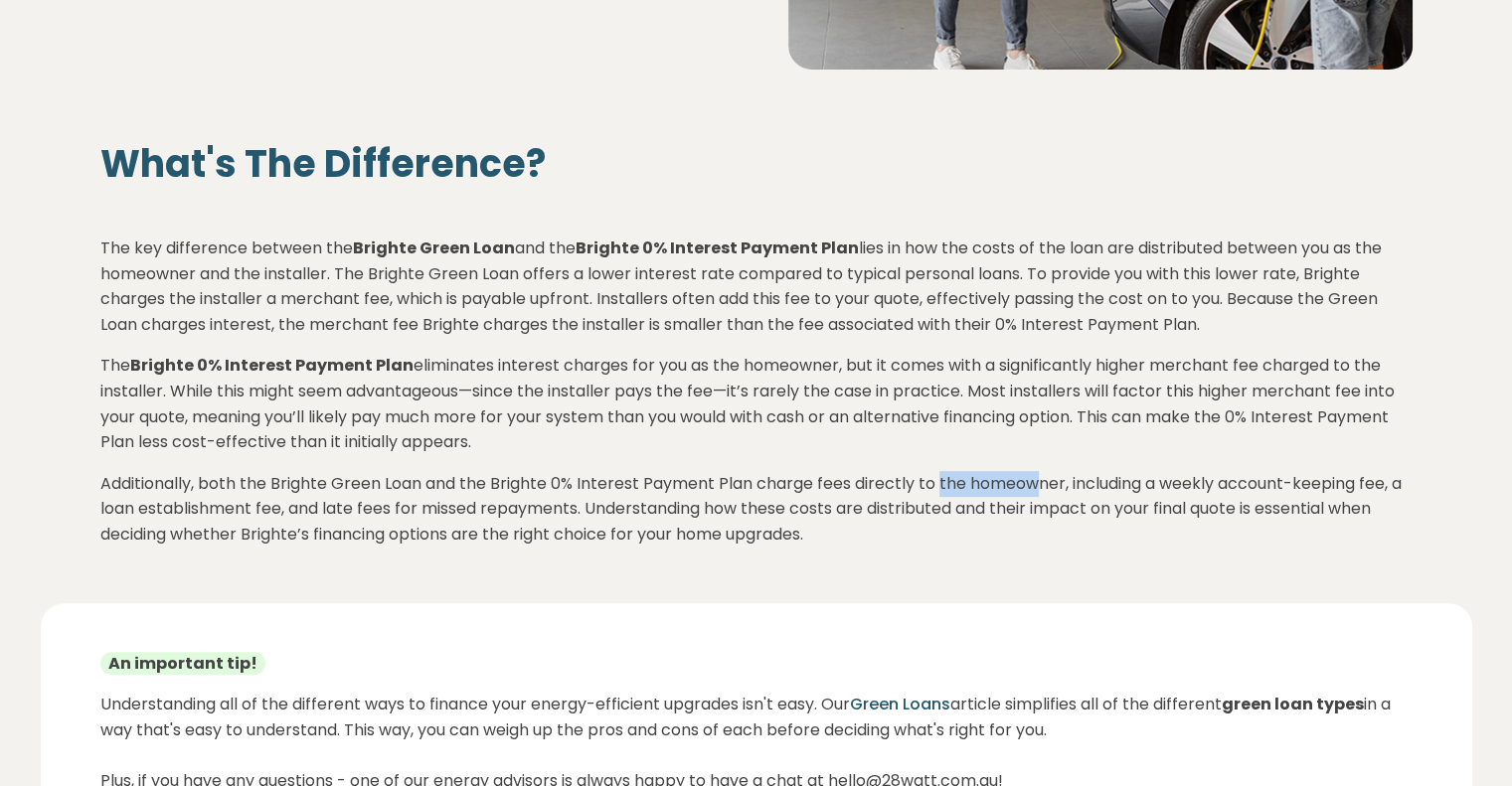 click on "Additionally, both the Brighte Green Loan and the Brighte 0% Interest Payment Plan charge fees directly to the homeowner, including a weekly account-keeping fee, a loan establishment fee, and late fees for missed repayments. Understanding how these costs are distributed and their impact on your final quote is essential when deciding whether Brighte’s financing options are the right choice for your home upgrades." at bounding box center (756, 509) 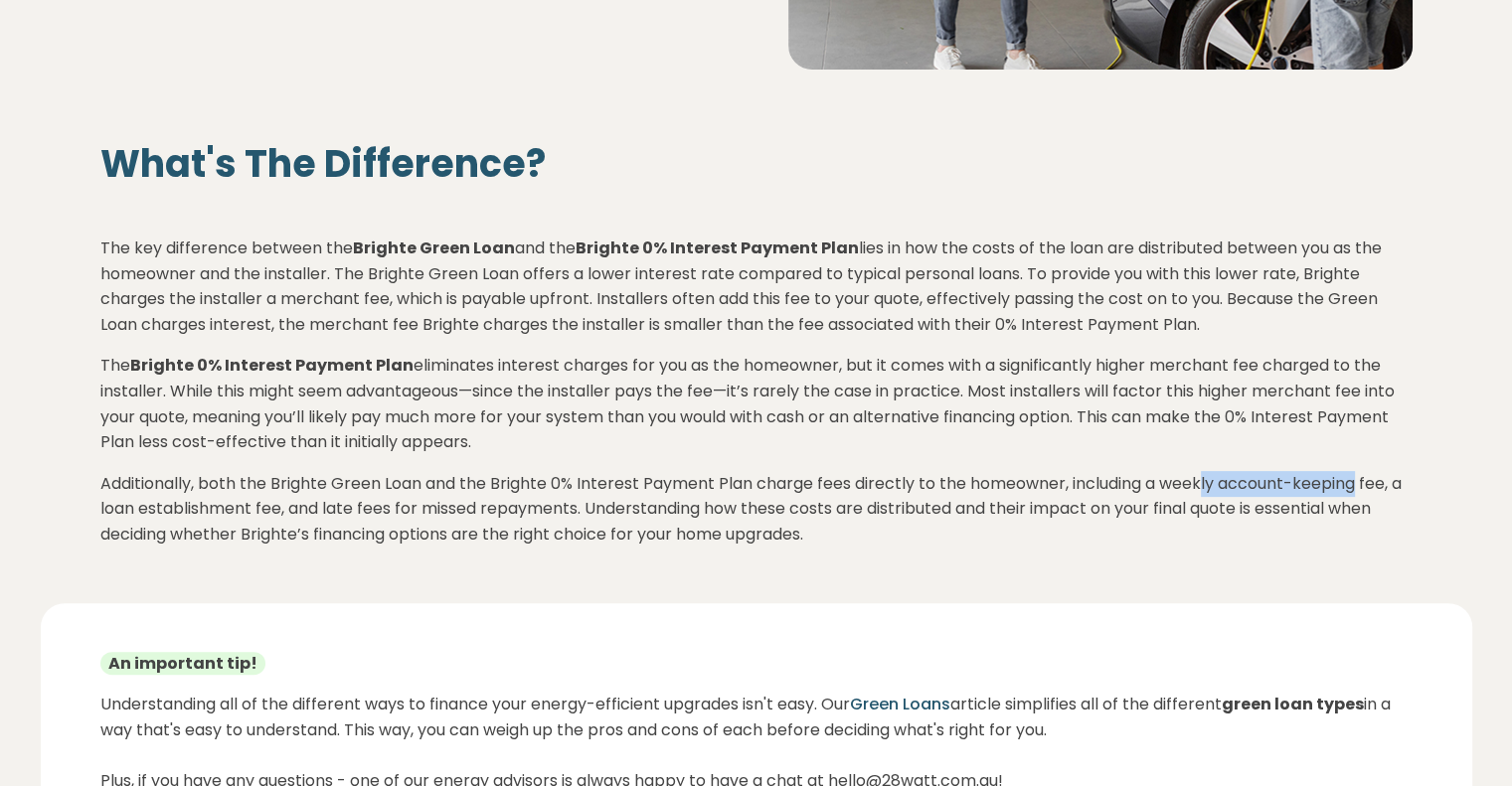 drag, startPoint x: 1275, startPoint y: 476, endPoint x: 1360, endPoint y: 480, distance: 85.09407 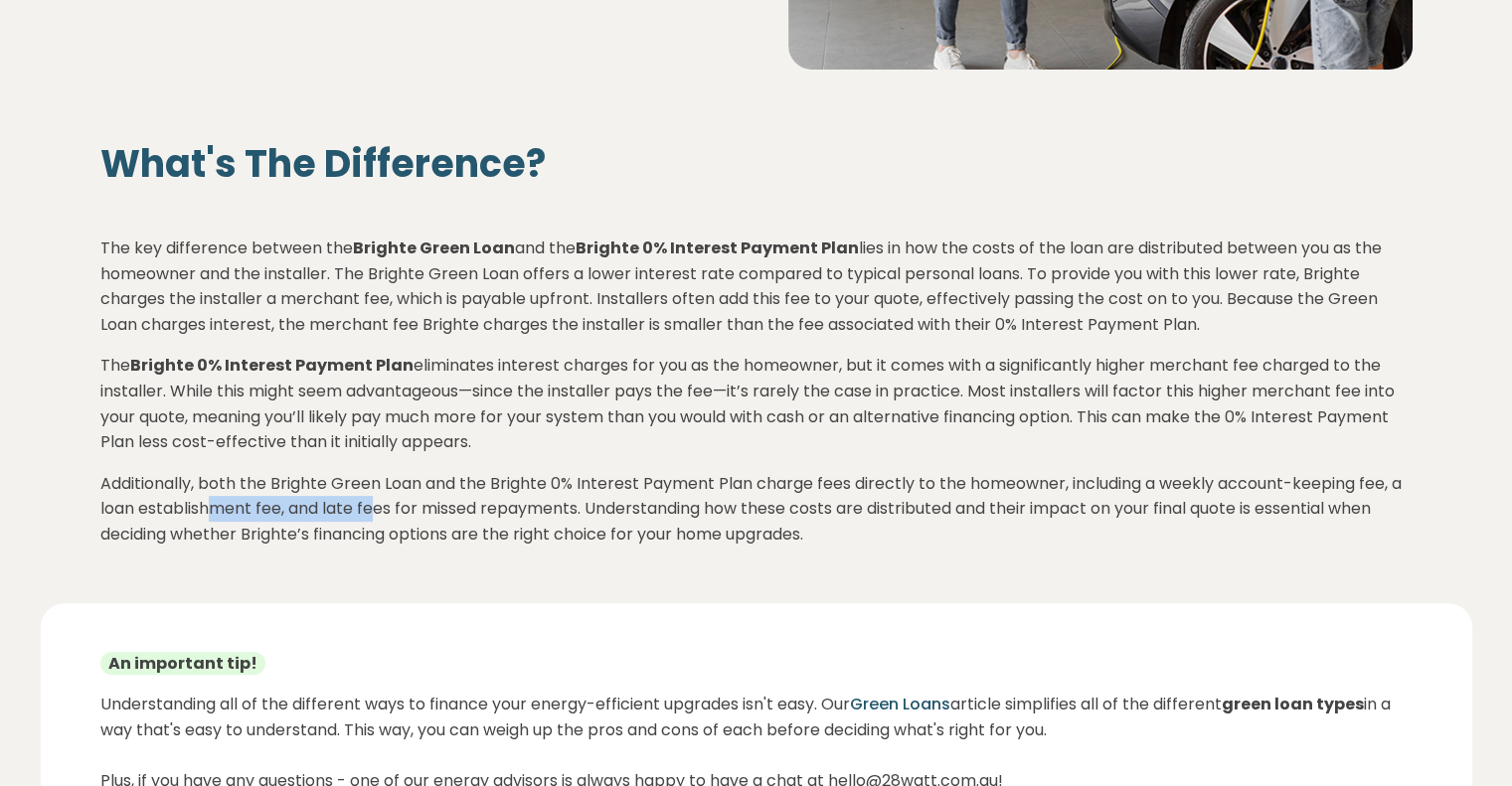 drag, startPoint x: 311, startPoint y: 501, endPoint x: 371, endPoint y: 501, distance: 60 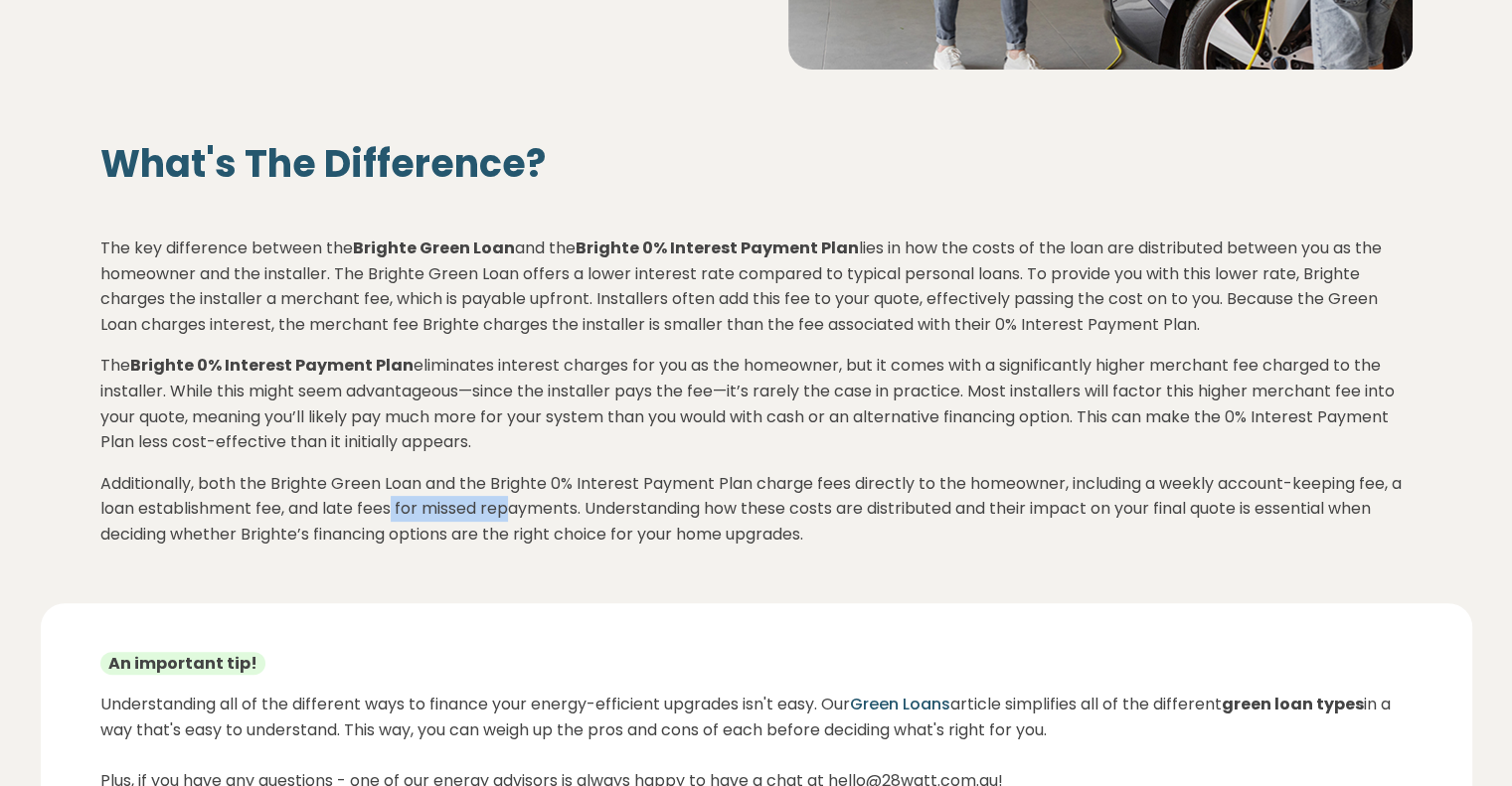 drag, startPoint x: 409, startPoint y: 510, endPoint x: 515, endPoint y: 509, distance: 106.00472 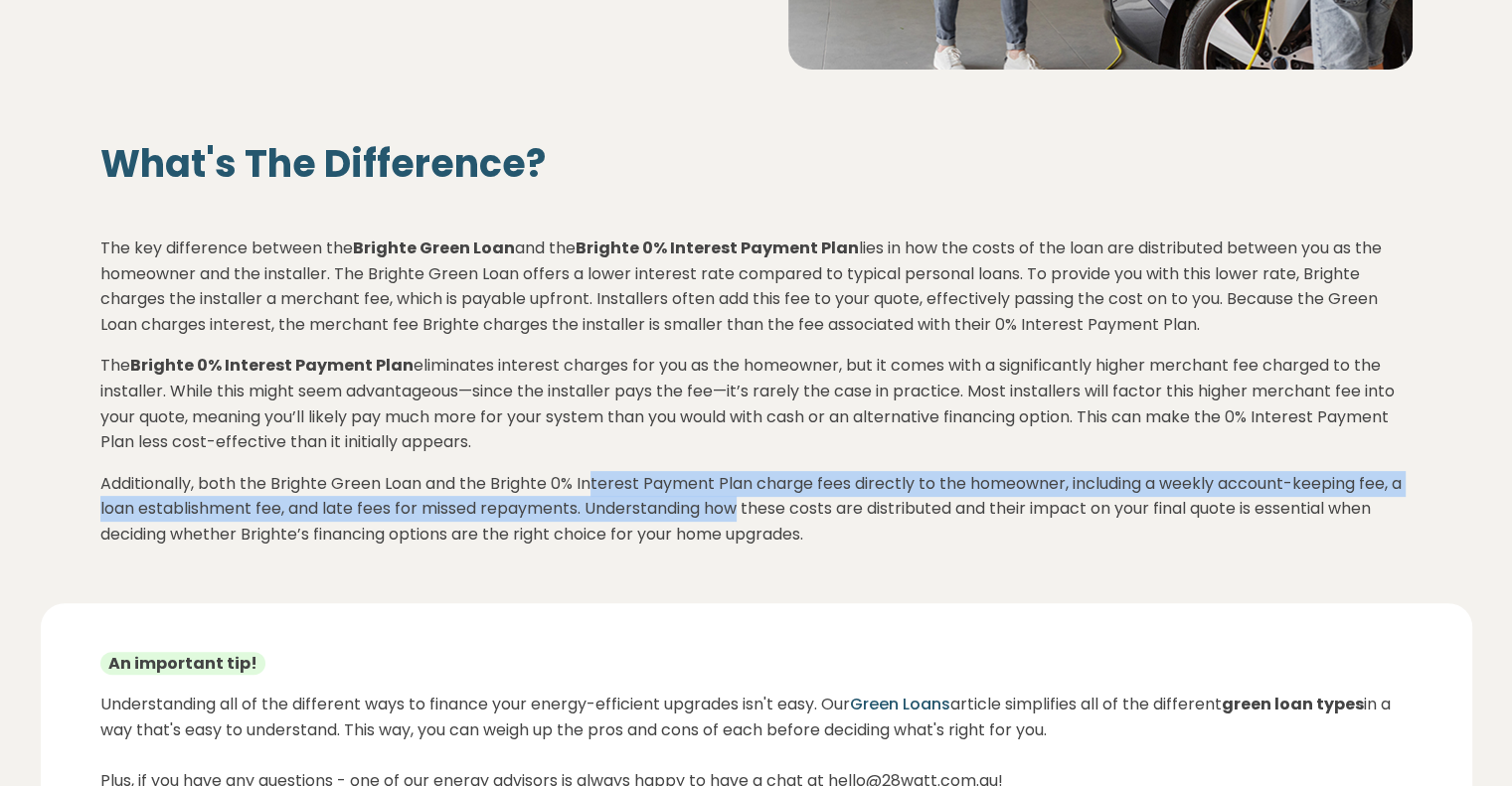 drag, startPoint x: 588, startPoint y: 494, endPoint x: 745, endPoint y: 500, distance: 157.11461 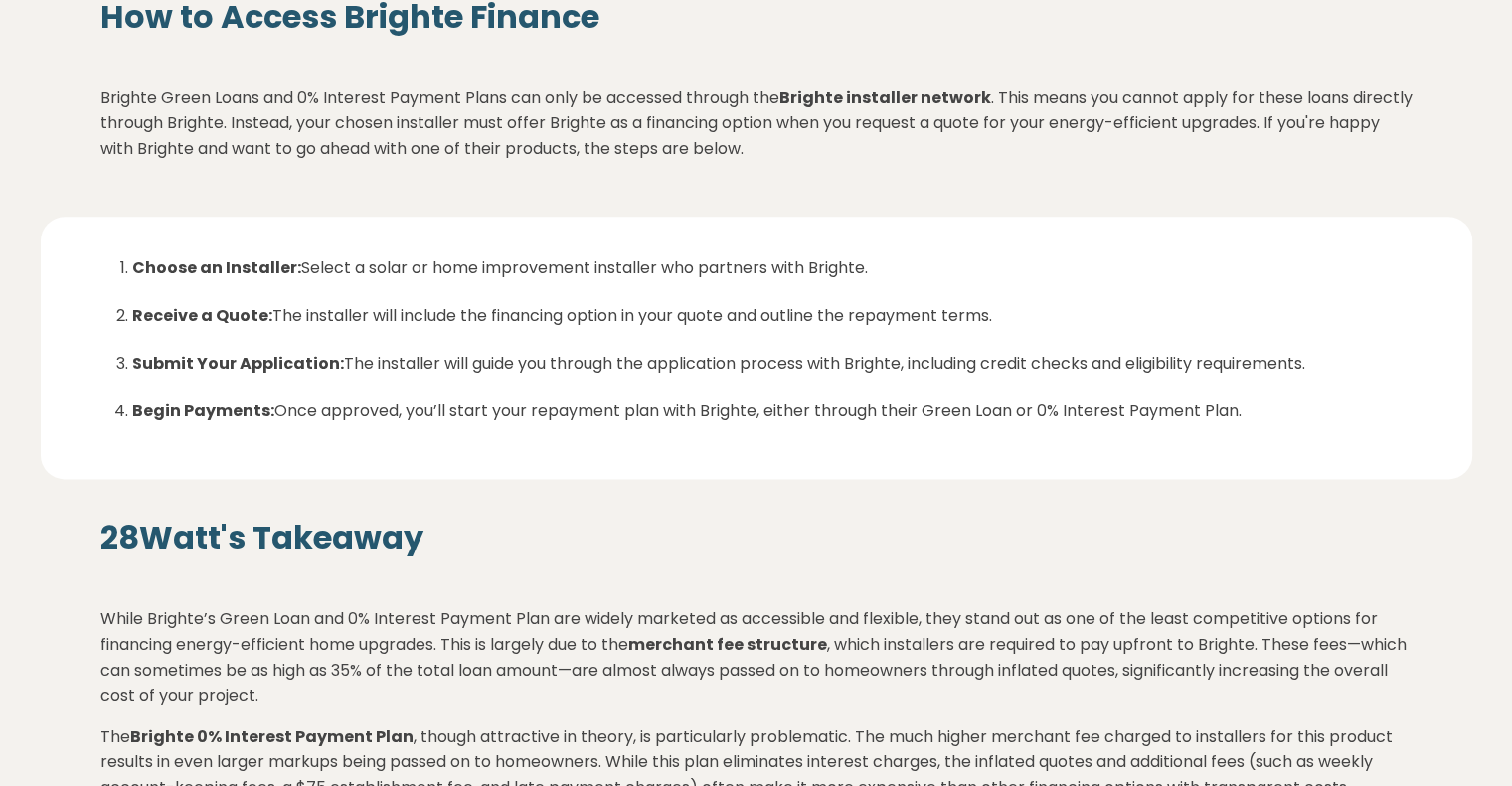 scroll, scrollTop: 2584, scrollLeft: 0, axis: vertical 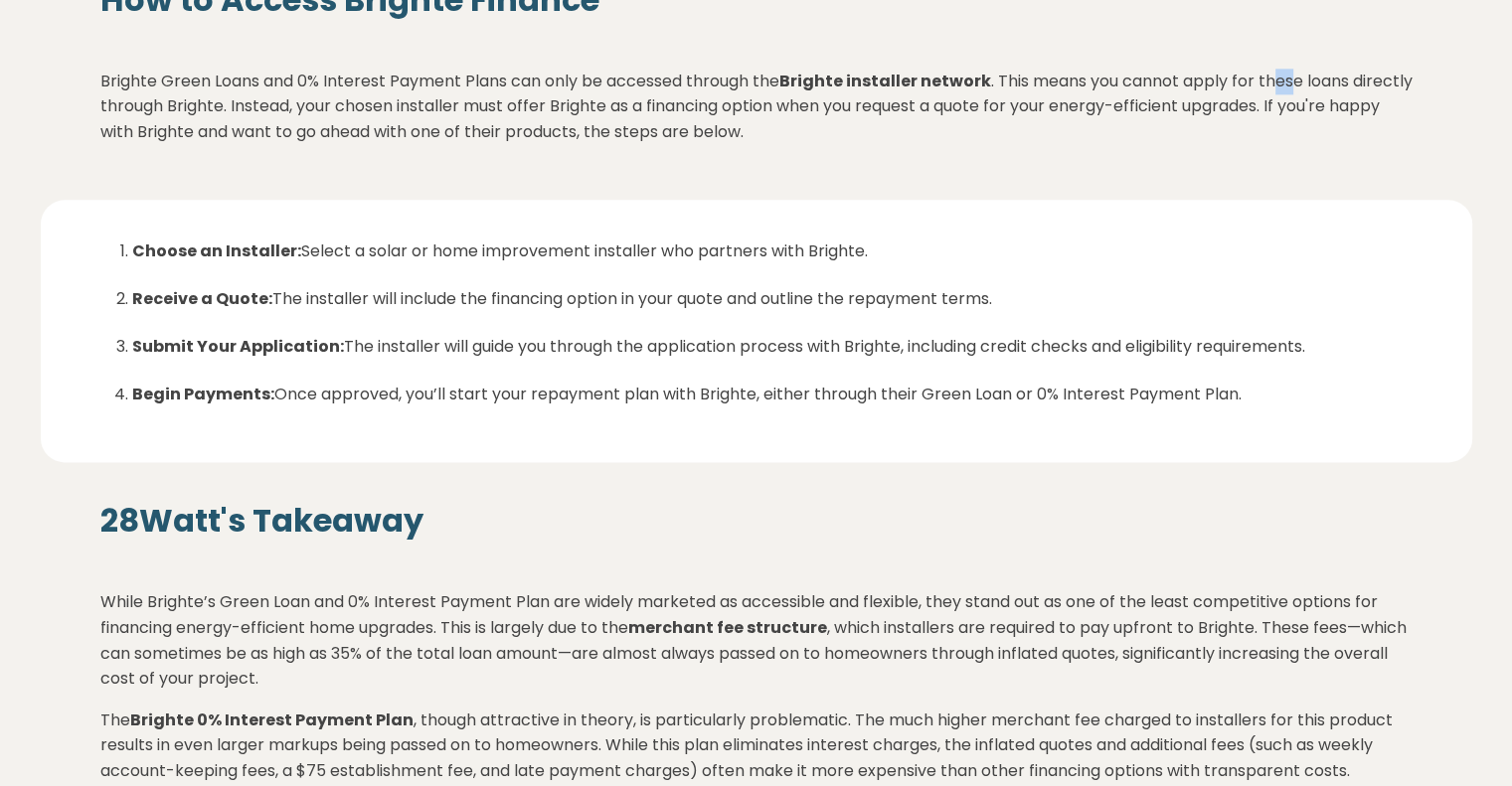 drag, startPoint x: 1274, startPoint y: 77, endPoint x: 1102, endPoint y: 86, distance: 172.2353 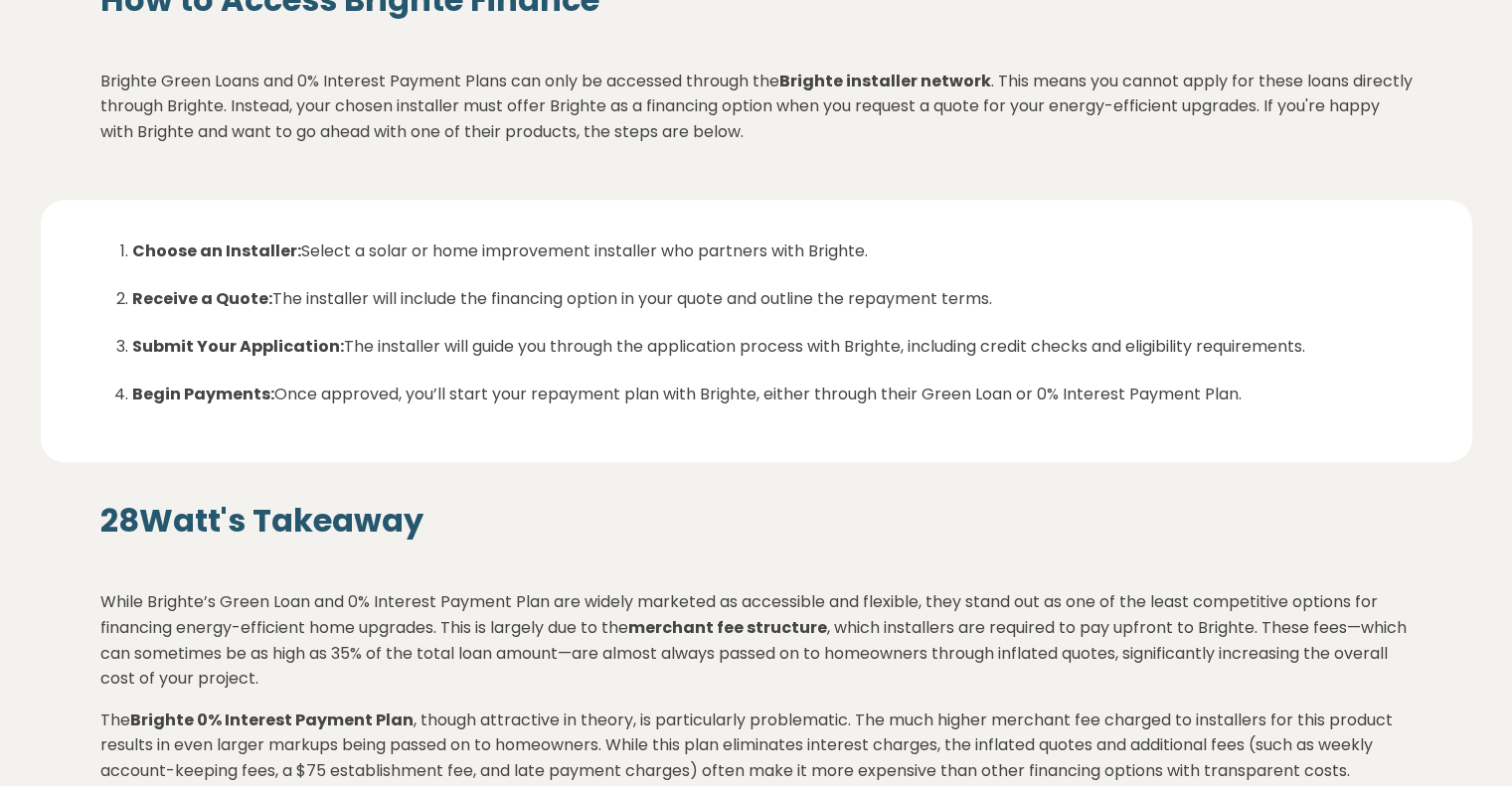 click on "Brighte Green Loans and 0% Interest Payment Plans can only be accessed through the Brighte installer network. This means you cannot apply for these loans directly through Brighte. Instead, your chosen installer must offer Brighte as a financing option when you request a quote for your energy-efficient upgrades. If you're happy with Brighte and want to go ahead with one of their products, the steps are below." at bounding box center [756, 106] 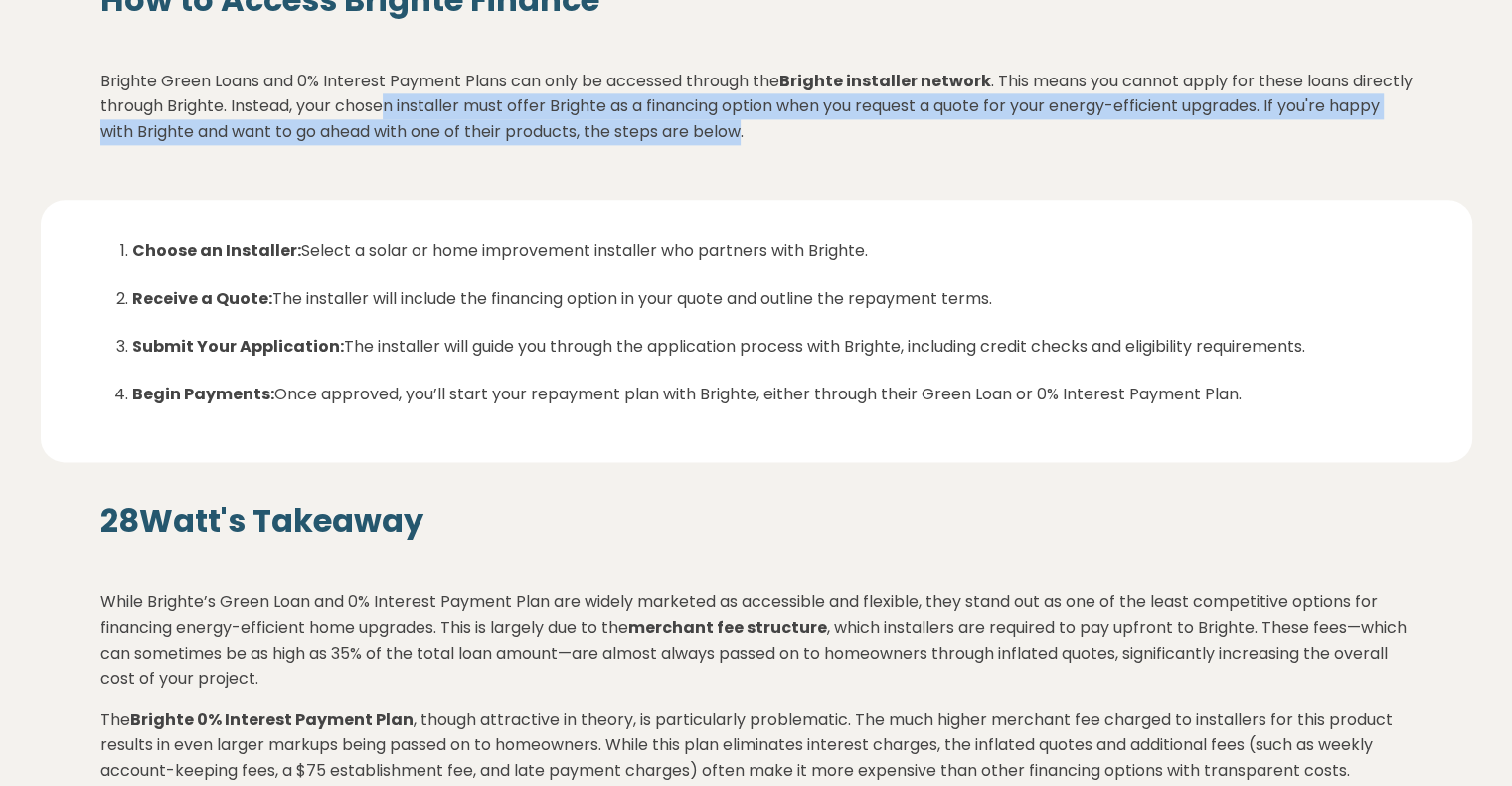 drag, startPoint x: 474, startPoint y: 117, endPoint x: 840, endPoint y: 143, distance: 366.92234 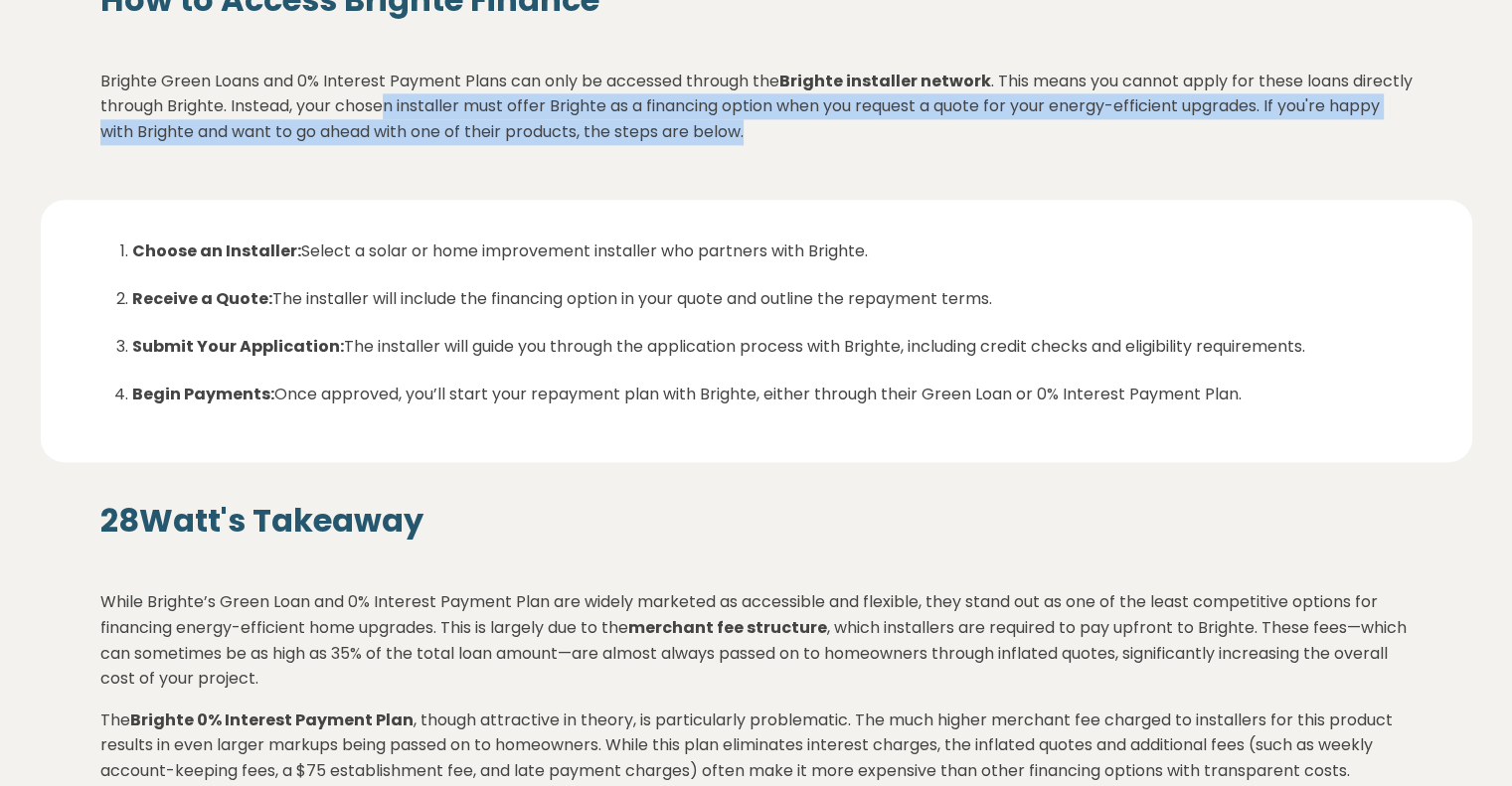 click on "Brighte Green Loans and 0% Interest Payment Plans can only be accessed through the Brighte installer network. This means you cannot apply for these loans directly through Brighte. Instead, your chosen installer must offer Brighte as a financing option when you request a quote for your energy-efficient upgrades. If you're happy with Brighte and want to go ahead with one of their products, the steps are below." at bounding box center [756, 106] 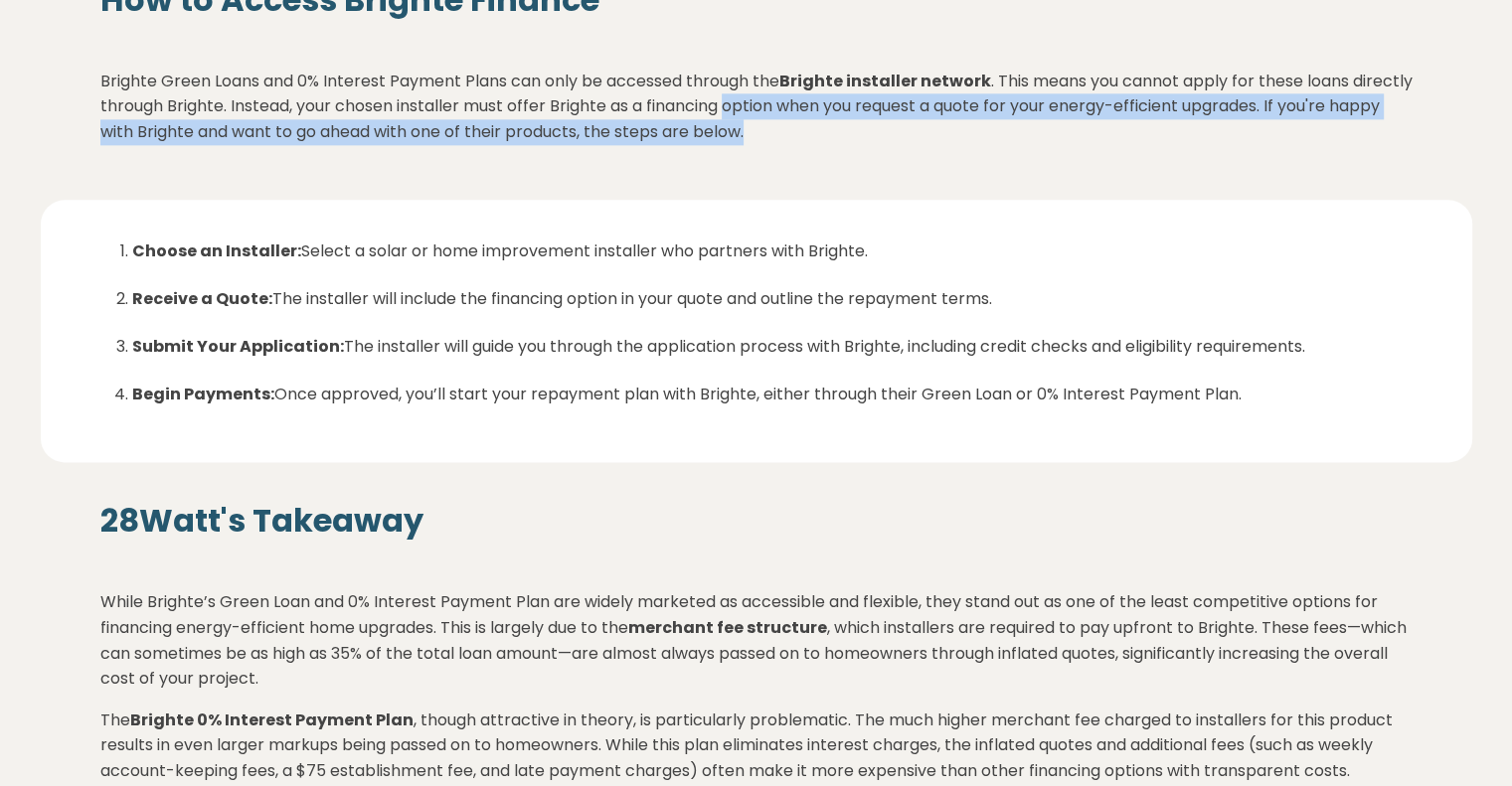 drag, startPoint x: 891, startPoint y: 122, endPoint x: 958, endPoint y: 130, distance: 67.47592 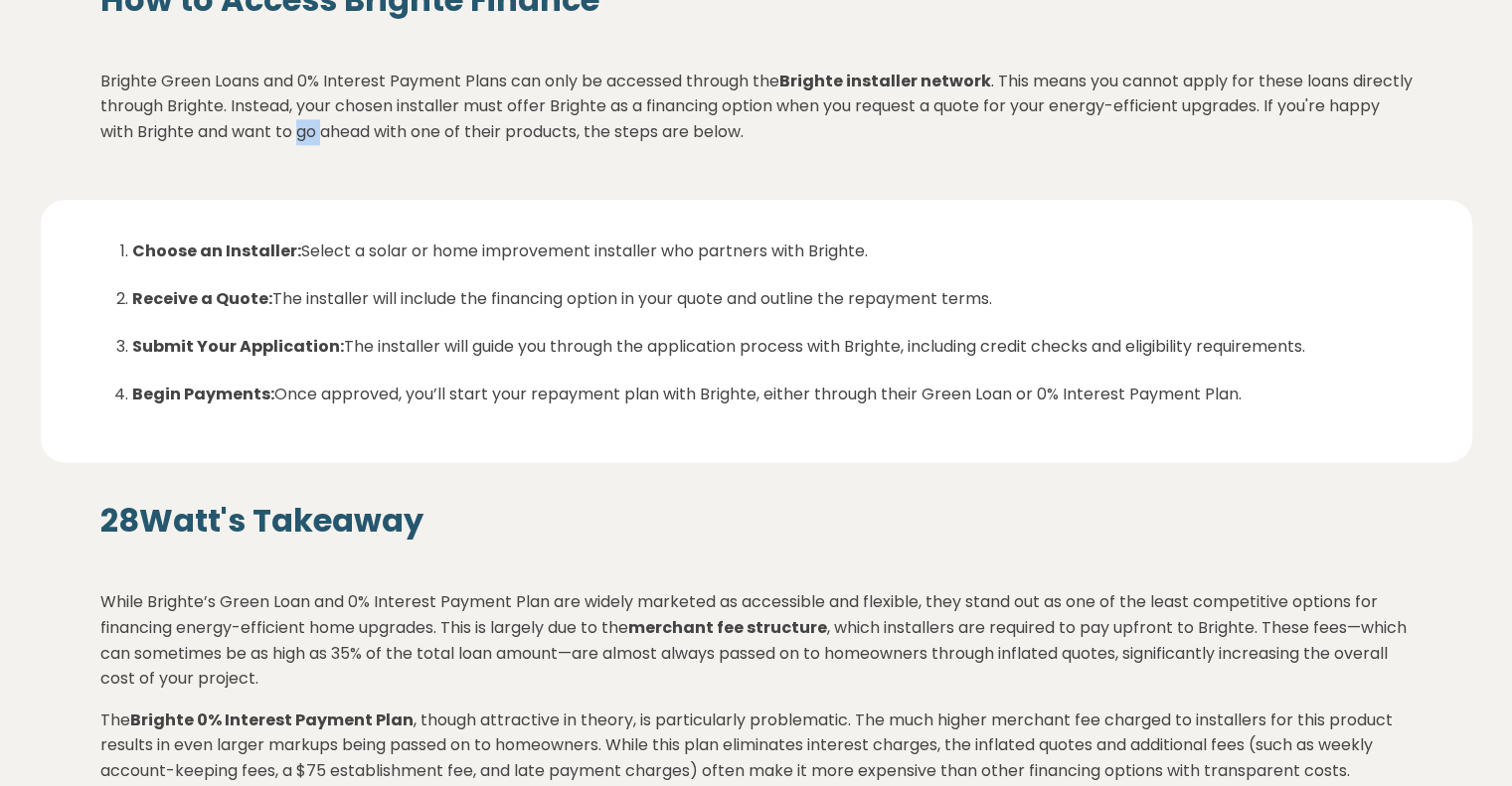 click on "Brighte Green Loans and 0% Interest Payment Plans can only be accessed through the Brighte installer network. This means you cannot apply for these loans directly through Brighte. Instead, your chosen installer must offer Brighte as a financing option when you request a quote for your energy-efficient upgrades. If you're happy with Brighte and want to go ahead with one of their products, the steps are below." at bounding box center (756, 106) 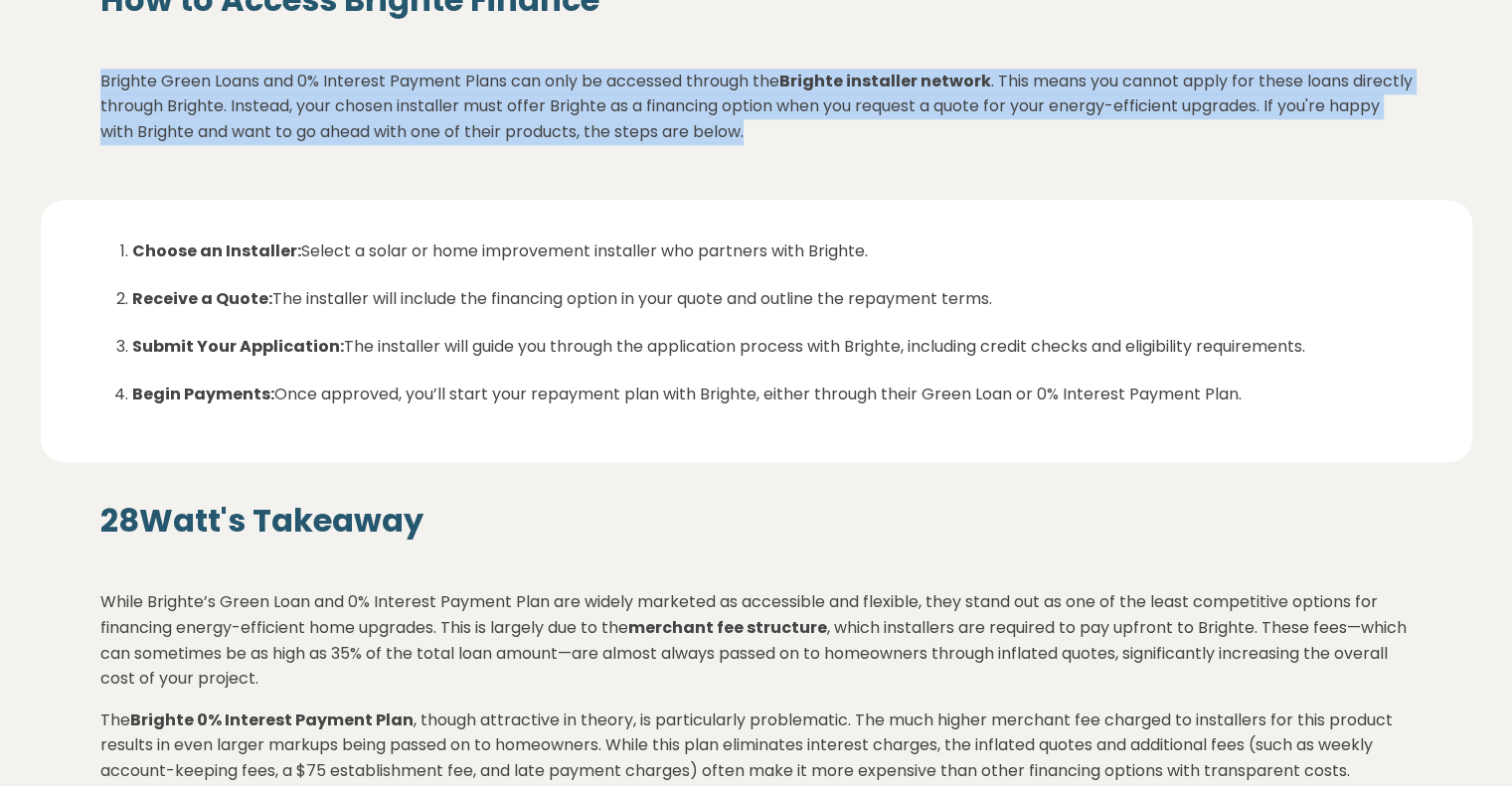 click on "Brighte Green Loans and 0% Interest Payment Plans can only be accessed through the Brighte installer network. This means you cannot apply for these loans directly through Brighte. Instead, your chosen installer must offer Brighte as a financing option when you request a quote for your energy-efficient upgrades. If you're happy with Brighte and want to go ahead with one of their products, the steps are below." at bounding box center [756, 106] 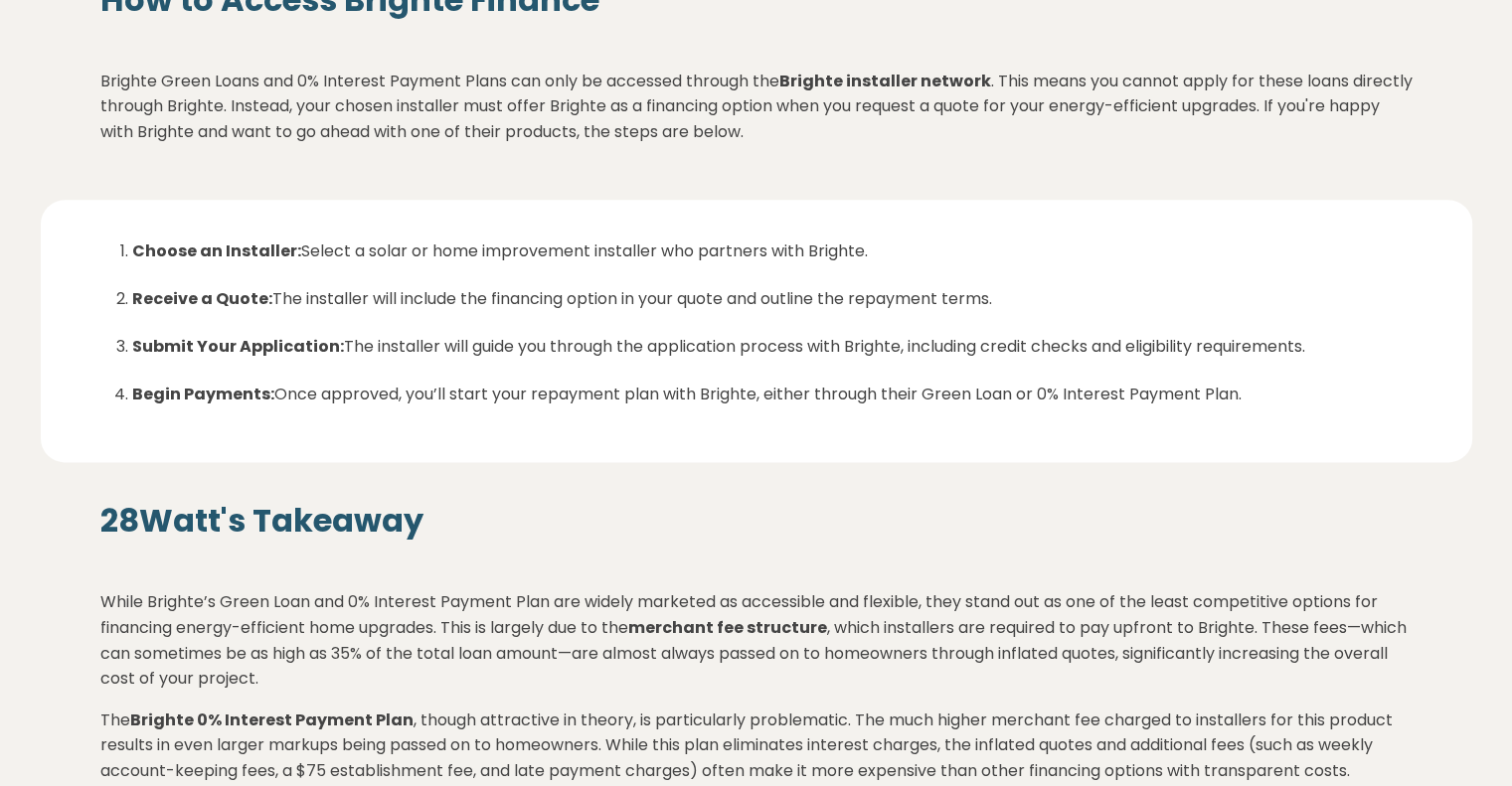 click on "Choose an Installer: Select a solar or home improvement installer who partners with Brighte." at bounding box center [772, 263] 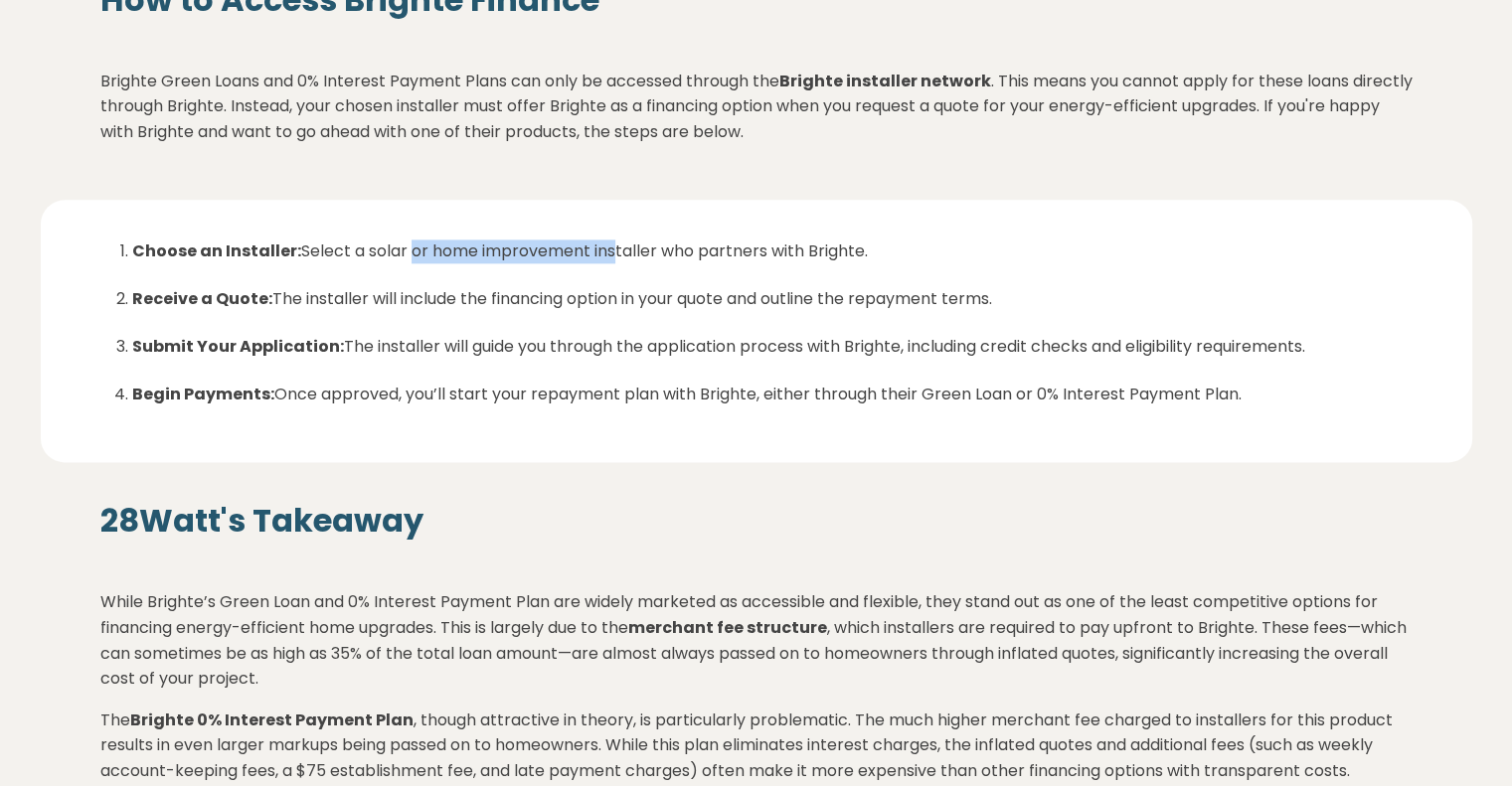 drag, startPoint x: 542, startPoint y: 251, endPoint x: 639, endPoint y: 254, distance: 97.046381 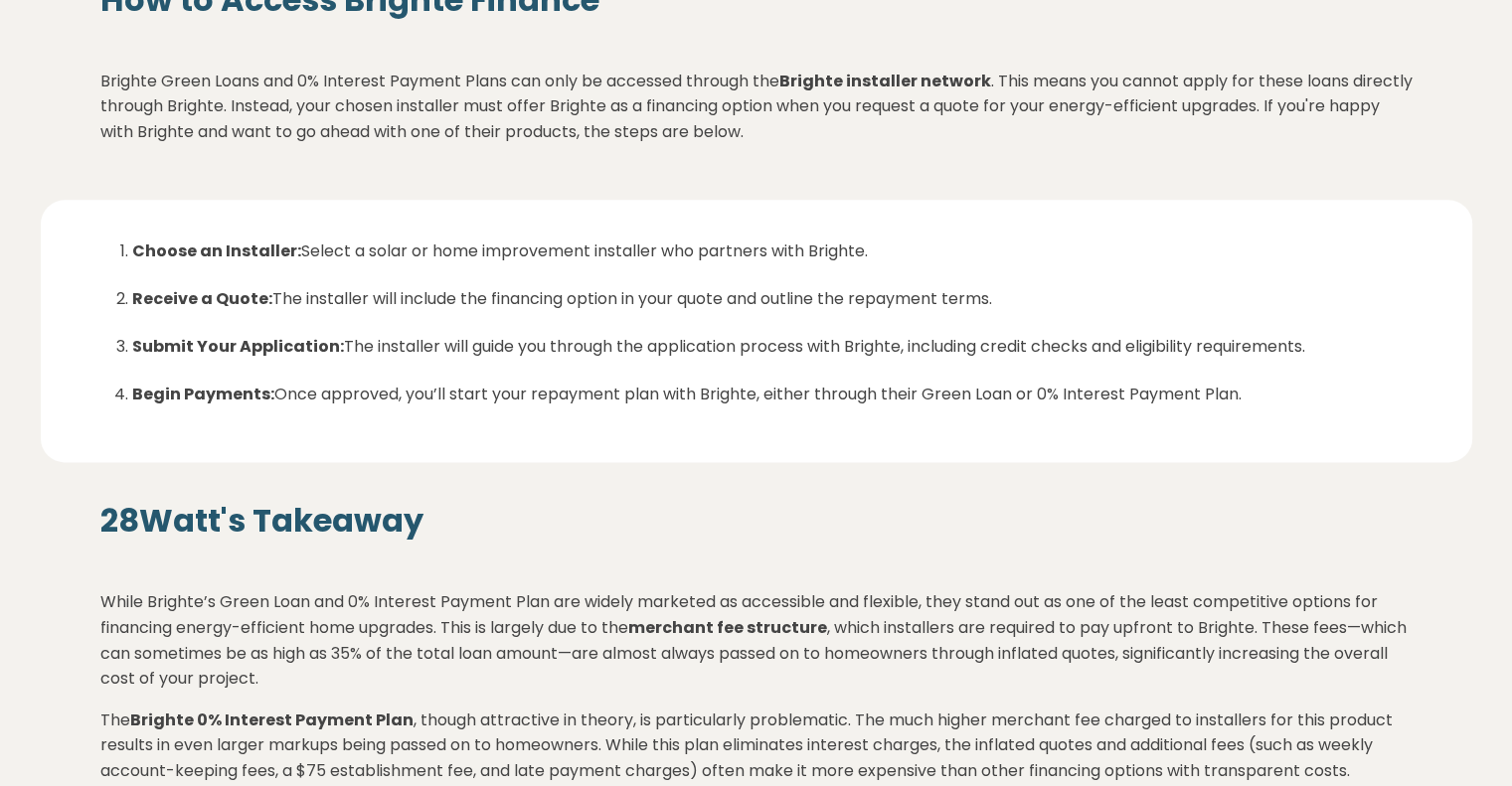 click on "Receive a Quote: The installer will include the financing option in your quote and outline the repayment terms." at bounding box center [772, 311] 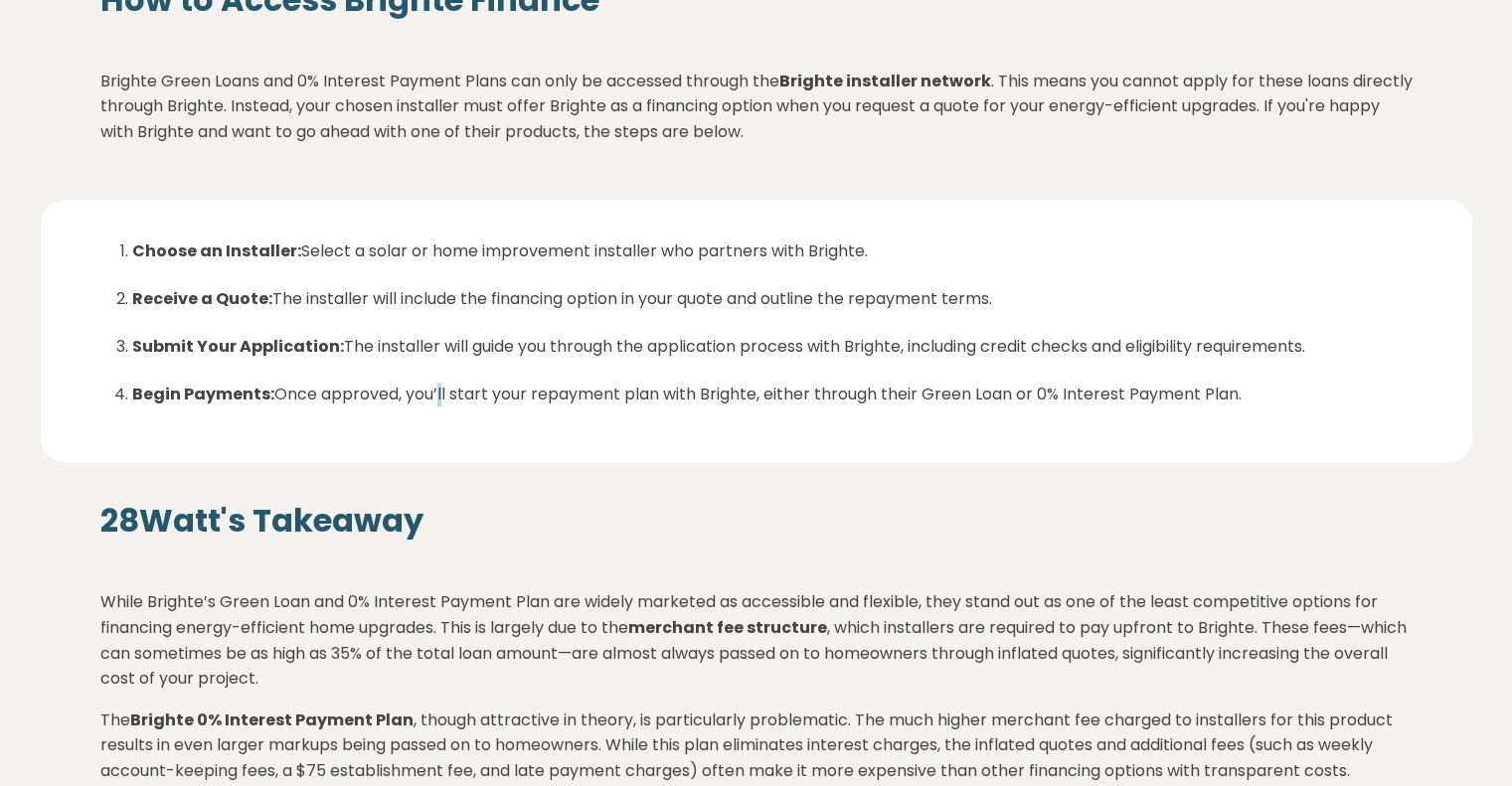 click on "Begin Payments: Once approved, you’ll start your repayment plan with Brighte, either through their Green Loan or 0% Interest Payment Plan." at bounding box center (772, 394) 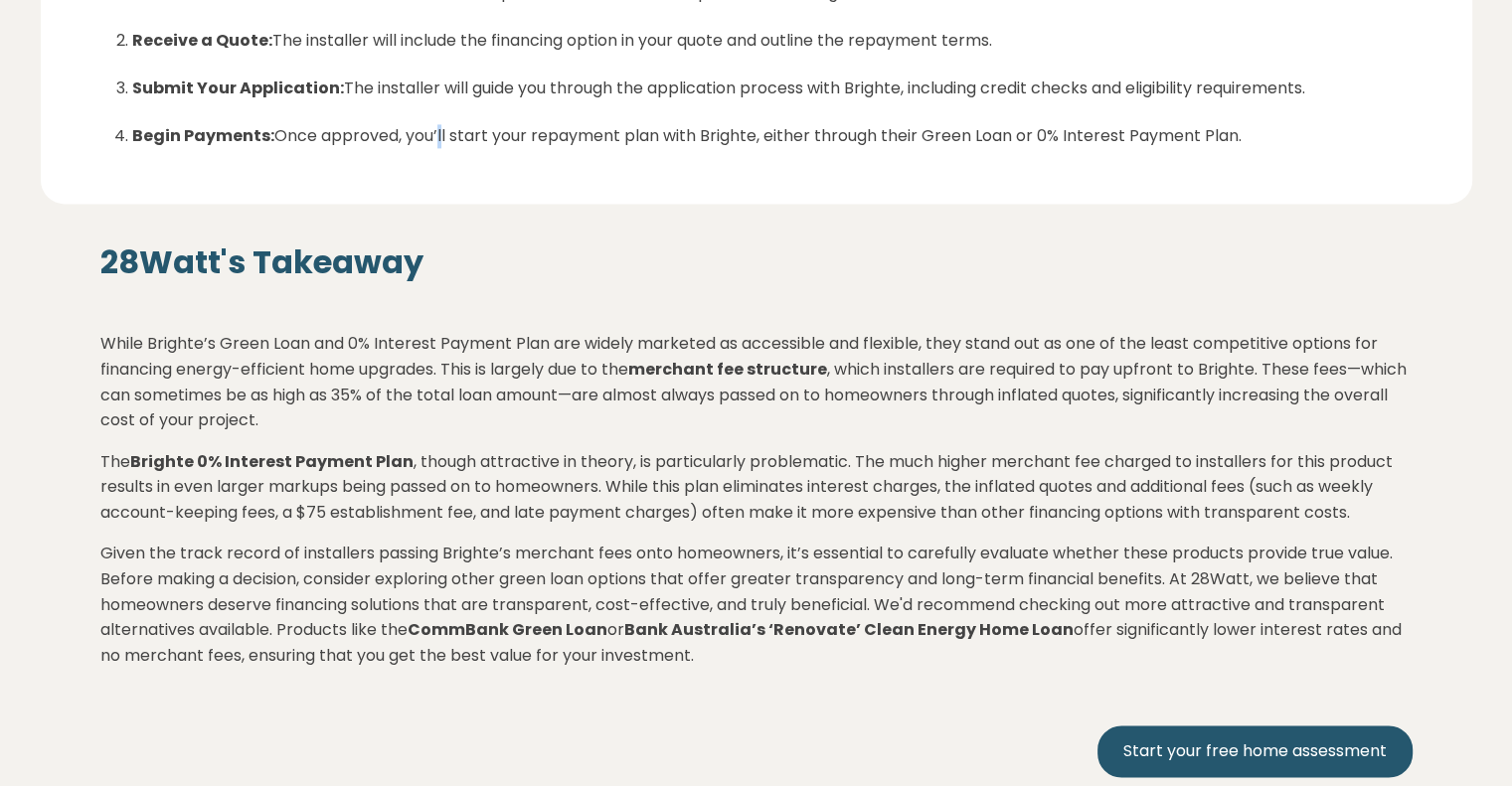 scroll, scrollTop: 2882, scrollLeft: 0, axis: vertical 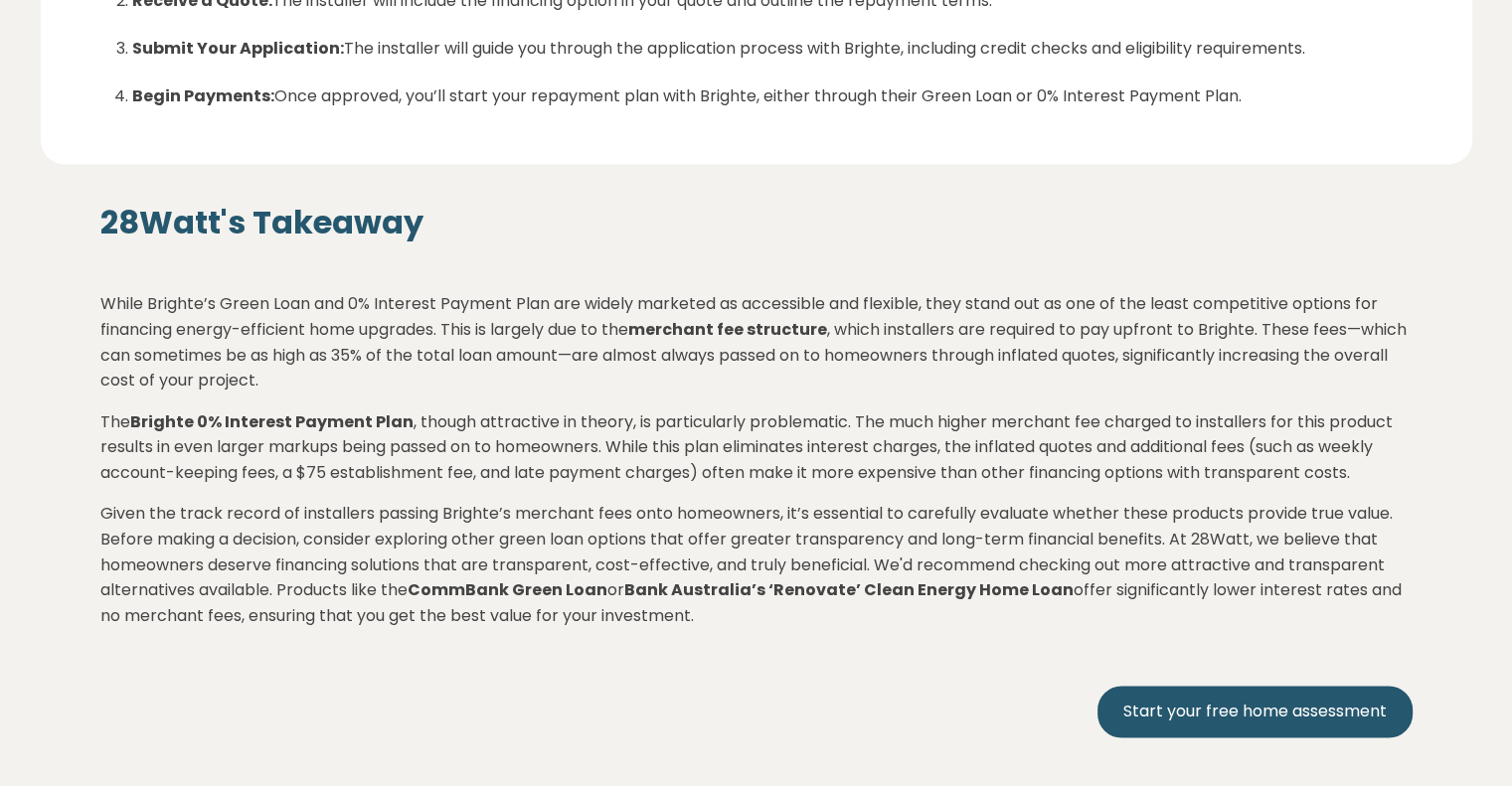 click on "While Brighte’s Green Loan and 0% Interest Payment Plan are widely marketed as accessible and flexible, they stand out as one of the least competitive options for financing energy-efficient home upgrades. This is largely due to the merchant fee structure, which installers are required to pay upfront to Brighte. These fees—which can sometimes be as high as 35% of the total loan amount—are almost always passed on to homeowners through inflated quotes, significantly increasing the overall cost of your project." at bounding box center [756, 342] 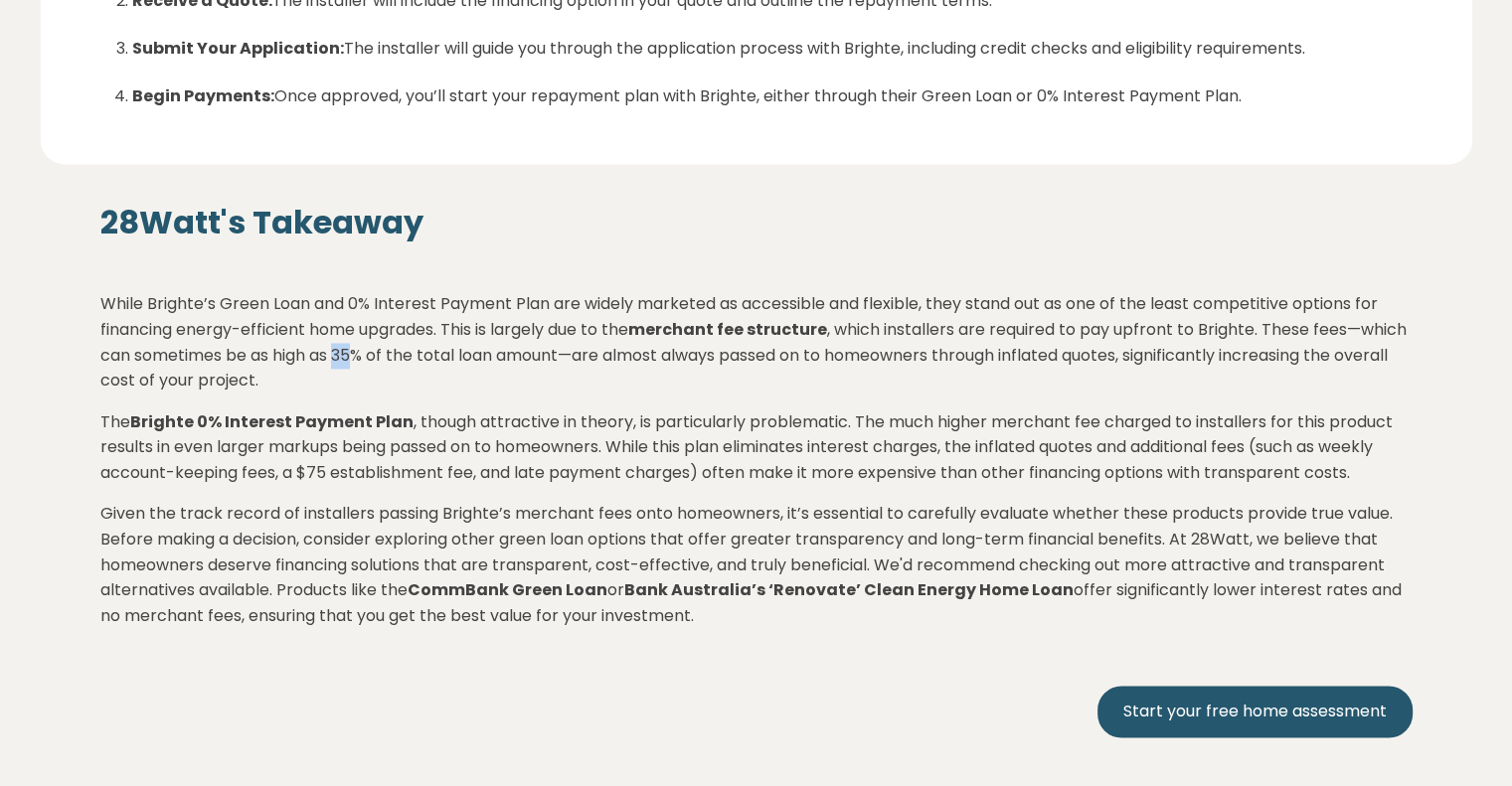 click on "While Brighte’s Green Loan and 0% Interest Payment Plan are widely marketed as accessible and flexible, they stand out as one of the least competitive options for financing energy-efficient home upgrades. This is largely due to the merchant fee structure, which installers are required to pay upfront to Brighte. These fees—which can sometimes be as high as 35% of the total loan amount—are almost always passed on to homeowners through inflated quotes, significantly increasing the overall cost of your project." at bounding box center (756, 342) 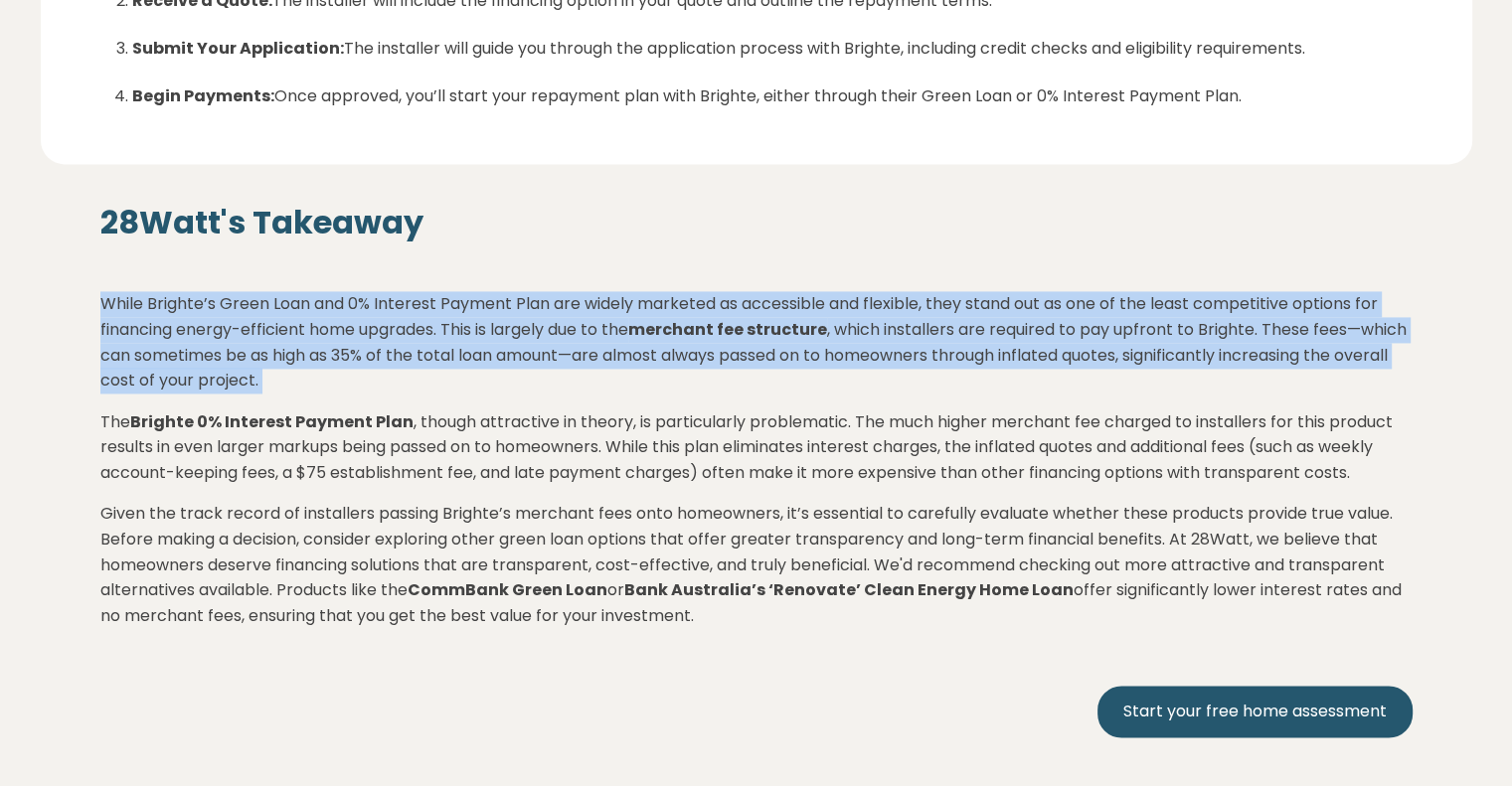 click on "While Brighte’s Green Loan and 0% Interest Payment Plan are widely marketed as accessible and flexible, they stand out as one of the least competitive options for financing energy-efficient home upgrades. This is largely due to the merchant fee structure, which installers are required to pay upfront to Brighte. These fees—which can sometimes be as high as 35% of the total loan amount—are almost always passed on to homeowners through inflated quotes, significantly increasing the overall cost of your project." at bounding box center [756, 342] 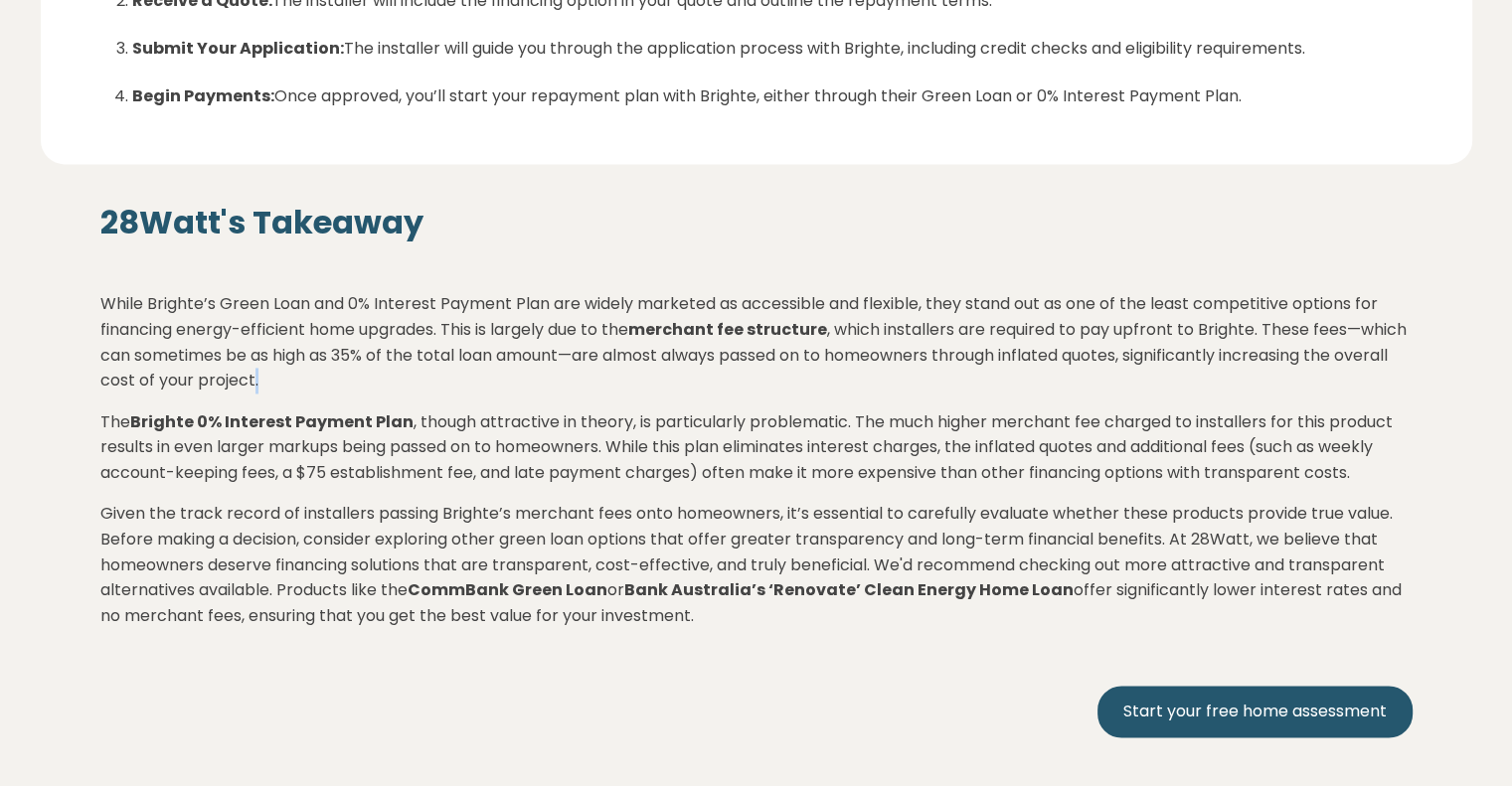 click on "While Brighte’s Green Loan and 0% Interest Payment Plan are widely marketed as accessible and flexible, they stand out as one of the least competitive options for financing energy-efficient home upgrades. This is largely due to the merchant fee structure, which installers are required to pay upfront to Brighte. These fees—which can sometimes be as high as 35% of the total loan amount—are almost always passed on to homeowners through inflated quotes, significantly increasing the overall cost of your project." at bounding box center [756, 342] 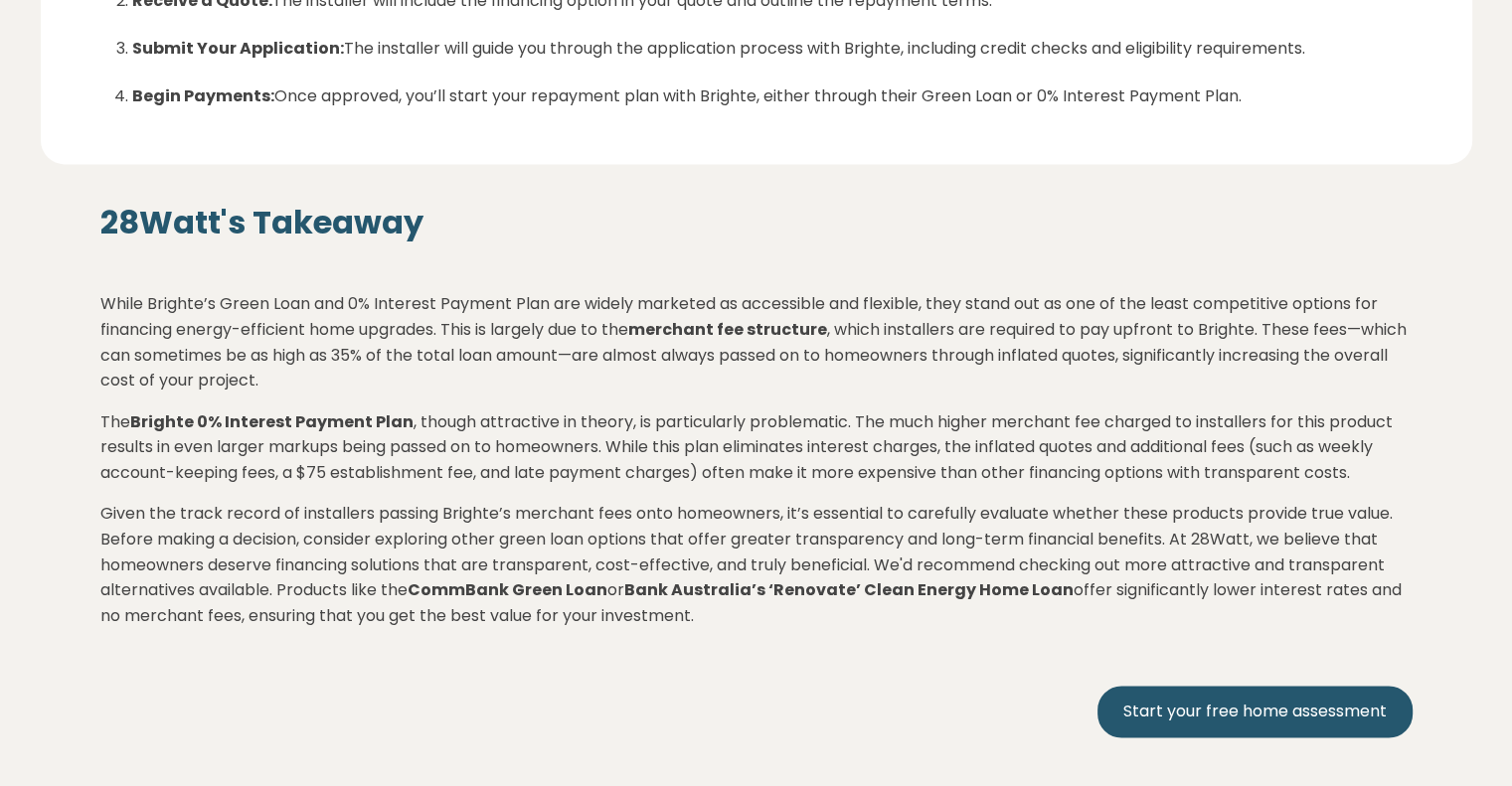 click on "28Watt's Takeaway
While Brighte’s Green Loan and 0% Interest Payment Plan are widely marketed as accessible and flexible, they stand out as one of the least competitive options for financing energy-efficient home upgrades. This is largely due to the merchant fee structure, which installers are required to pay upfront to Brighte. These fees—which can sometimes be as high as 35% of the total loan amount—are almost always passed on to homeowners through inflated quotes, significantly increasing the overall cost of your project.
The Brighte 0% Interest Payment Plan
CommBank Green Loan or Bank Australia’s ‘Renovate’ Clean Energy Home Loan offer significantly lower interest rates and no merchant fees, ensuring that you get the best value for your investment.
Start your free home assessment" at bounding box center (756, 470) 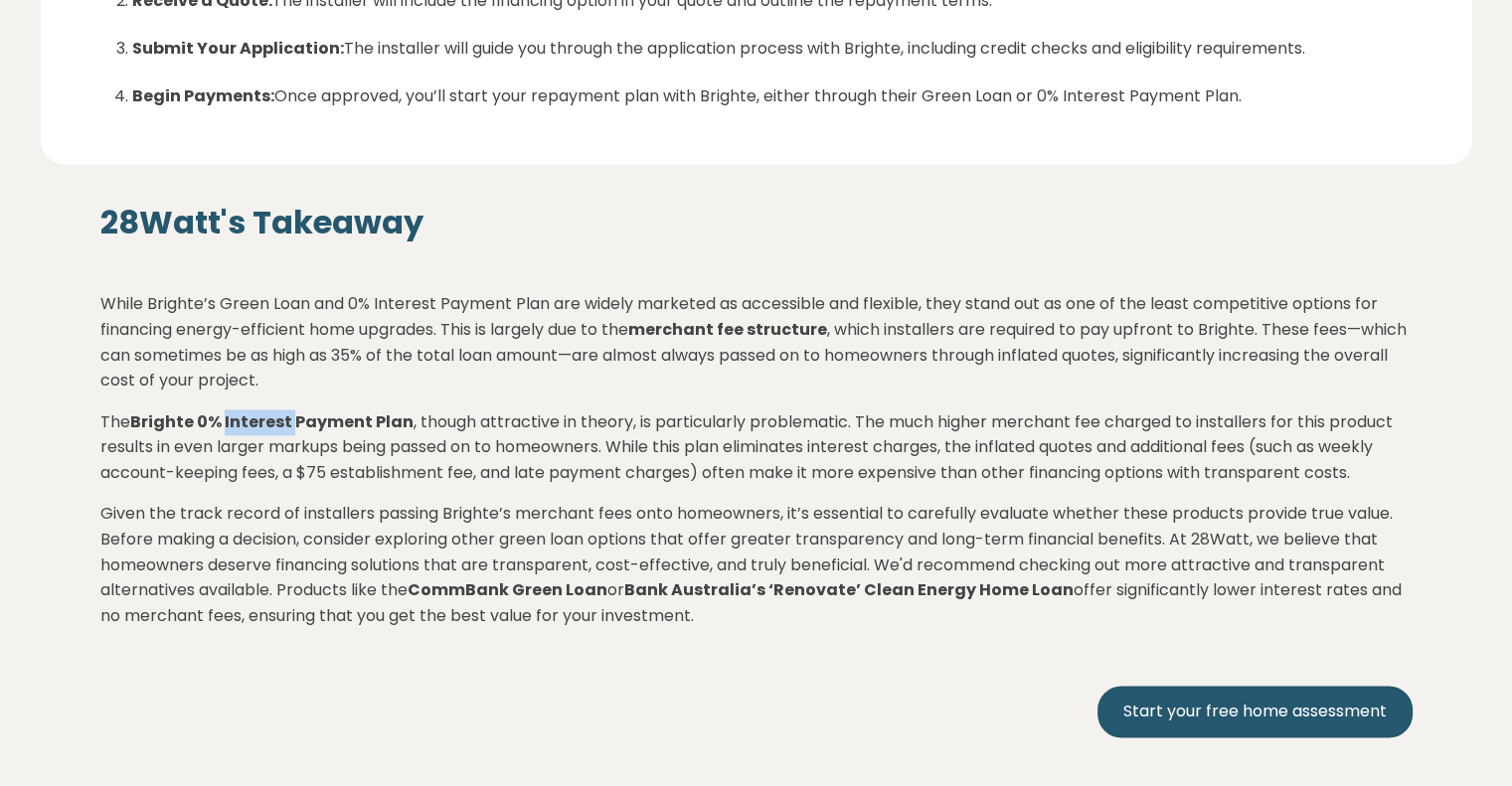 click on "28Watt's Takeaway
While Brighte’s Green Loan and 0% Interest Payment Plan are widely marketed as accessible and flexible, they stand out as one of the least competitive options for financing energy-efficient home upgrades. This is largely due to the merchant fee structure, which installers are required to pay upfront to Brighte. These fees—which can sometimes be as high as 35% of the total loan amount—are almost always passed on to homeowners through inflated quotes, significantly increasing the overall cost of your project.
The Brighte 0% Interest Payment Plan
CommBank Green Loan or Bank Australia’s ‘Renovate’ Clean Energy Home Loan offer significantly lower interest rates and no merchant fees, ensuring that you get the best value for your investment.
Start your free home assessment" at bounding box center [756, 470] 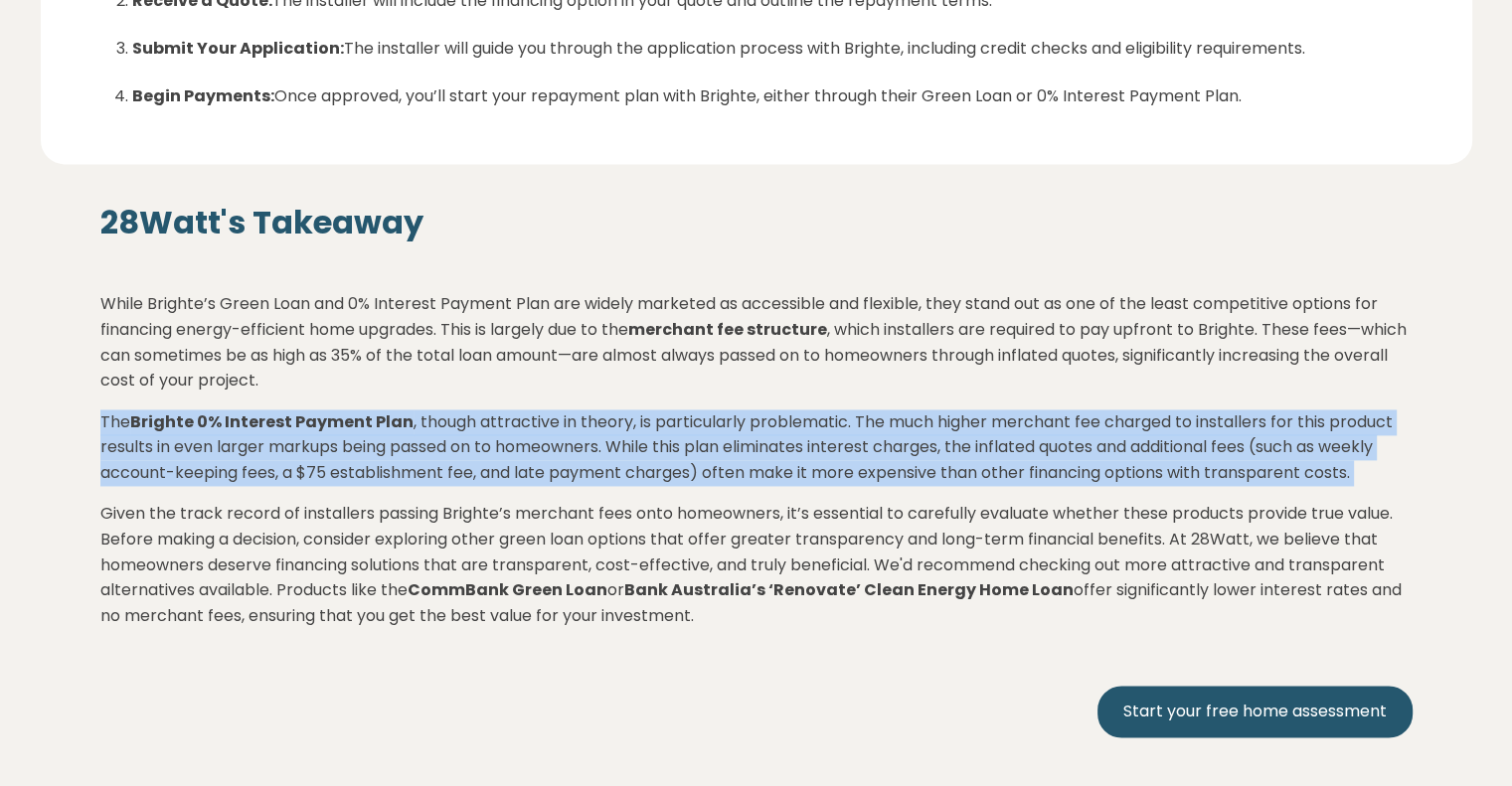 click on "28Watt's Takeaway
While Brighte’s Green Loan and 0% Interest Payment Plan are widely marketed as accessible and flexible, they stand out as one of the least competitive options for financing energy-efficient home upgrades. This is largely due to the merchant fee structure, which installers are required to pay upfront to Brighte. These fees—which can sometimes be as high as 35% of the total loan amount—are almost always passed on to homeowners through inflated quotes, significantly increasing the overall cost of your project.
The Brighte 0% Interest Payment Plan
CommBank Green Loan or Bank Australia’s ‘Renovate’ Clean Energy Home Loan offer significantly lower interest rates and no merchant fees, ensuring that you get the best value for your investment.
Start your free home assessment" at bounding box center (756, 470) 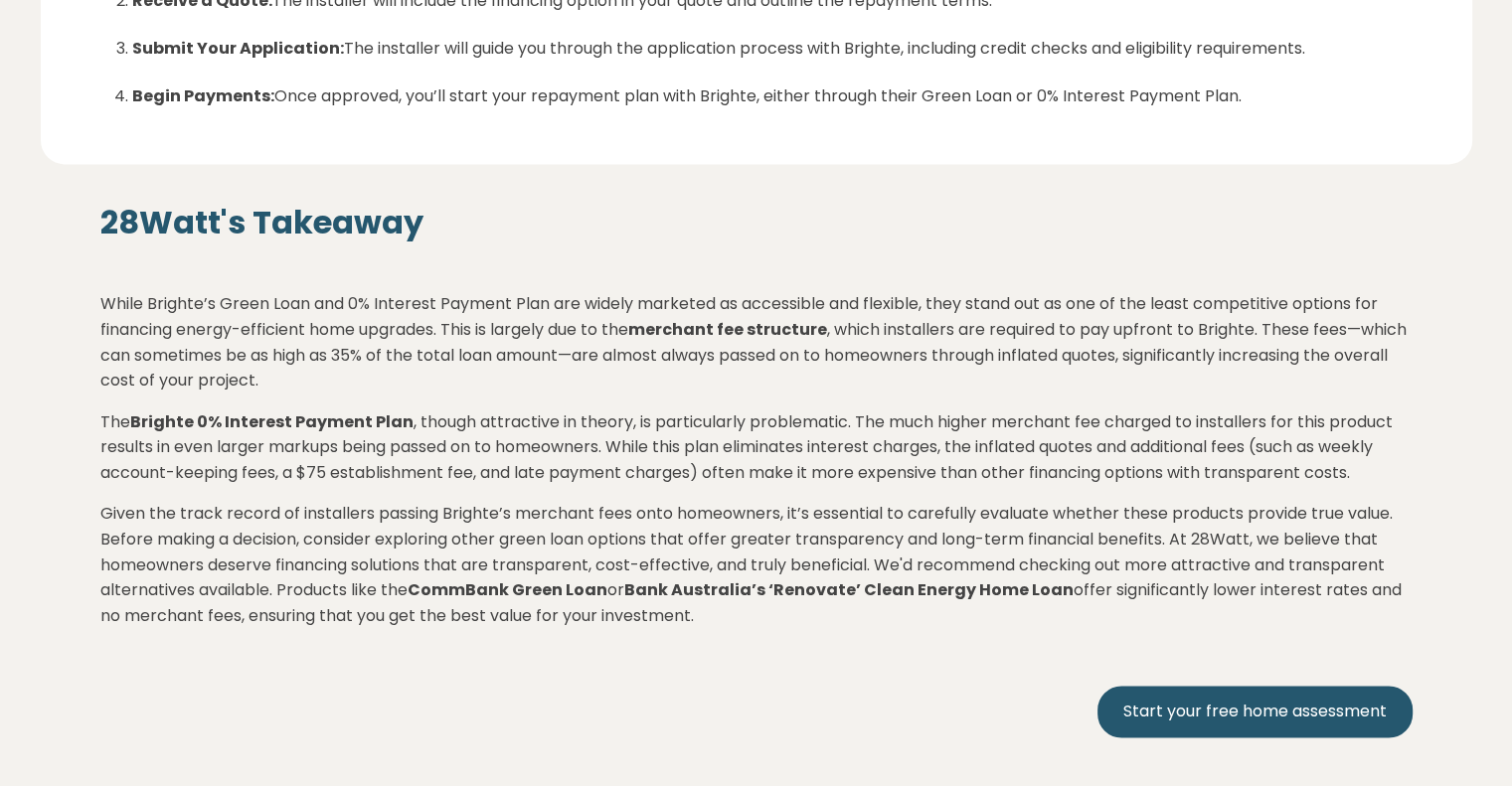 click on "While Brighte’s Green Loan and 0% Interest Payment Plan are widely marketed as accessible and flexible, they stand out as one of the least competitive options for financing energy-efficient home upgrades. This is largely due to the merchant fee structure, which installers are required to pay upfront to Brighte. These fees—which can sometimes be as high as 35% of the total loan amount—are almost always passed on to homeowners through inflated quotes, significantly increasing the overall cost of your project." at bounding box center (756, 342) 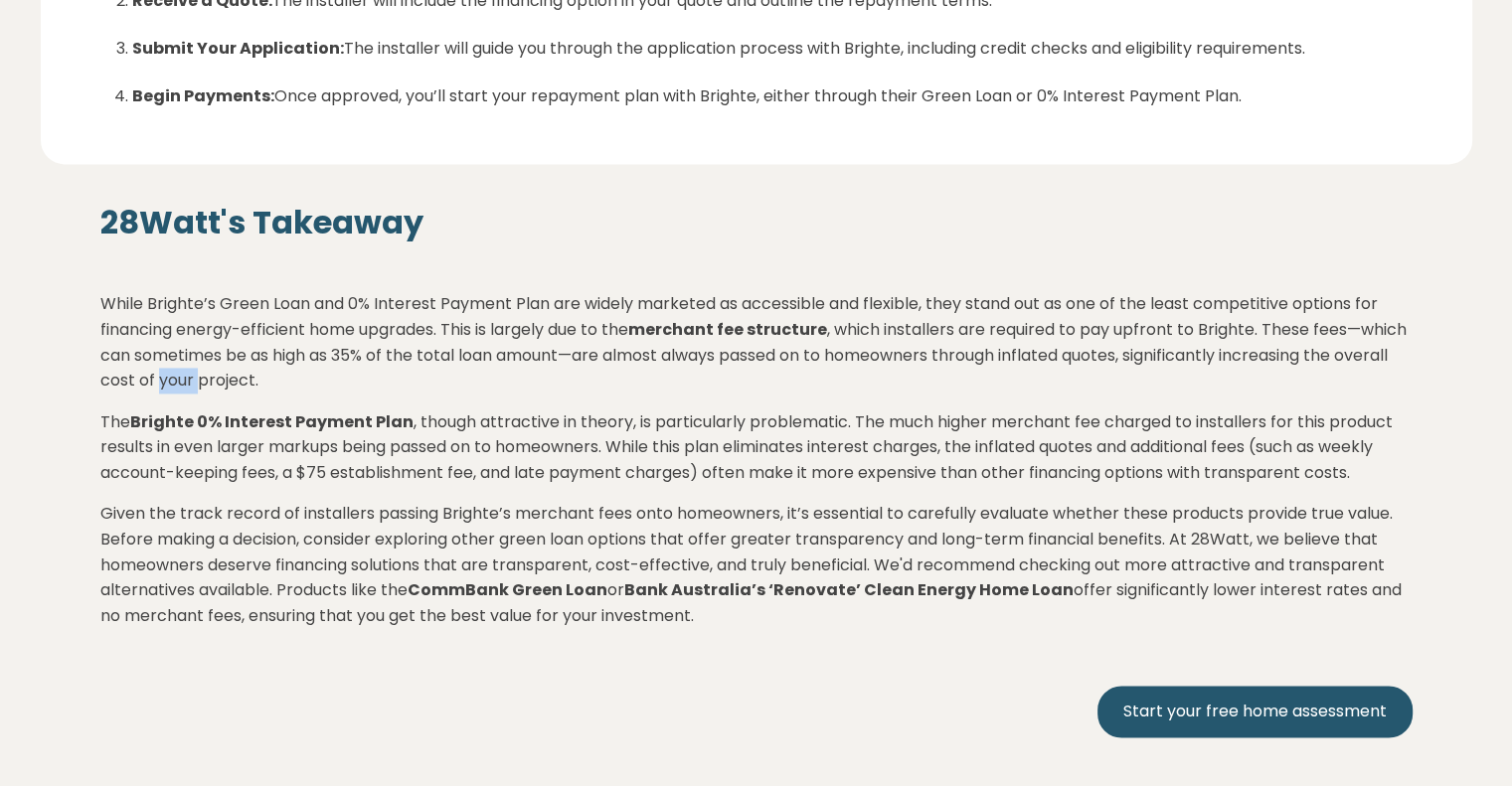 click on "While Brighte’s Green Loan and 0% Interest Payment Plan are widely marketed as accessible and flexible, they stand out as one of the least competitive options for financing energy-efficient home upgrades. This is largely due to the merchant fee structure, which installers are required to pay upfront to Brighte. These fees—which can sometimes be as high as 35% of the total loan amount—are almost always passed on to homeowners through inflated quotes, significantly increasing the overall cost of your project." at bounding box center (756, 342) 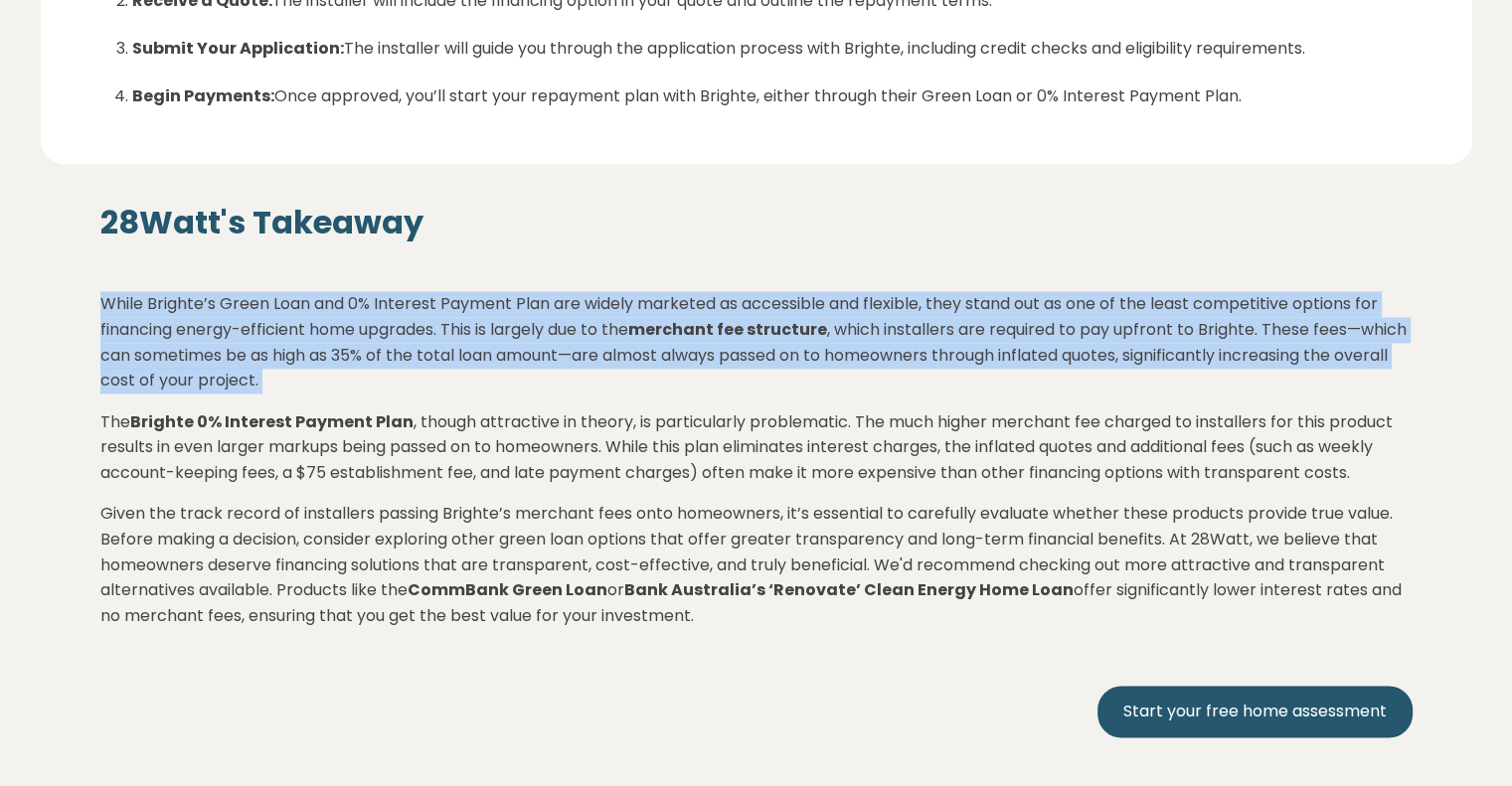 click on "While Brighte’s Green Loan and 0% Interest Payment Plan are widely marketed as accessible and flexible, they stand out as one of the least competitive options for financing energy-efficient home upgrades. This is largely due to the merchant fee structure, which installers are required to pay upfront to Brighte. These fees—which can sometimes be as high as 35% of the total loan amount—are almost always passed on to homeowners through inflated quotes, significantly increasing the overall cost of your project." at bounding box center (756, 342) 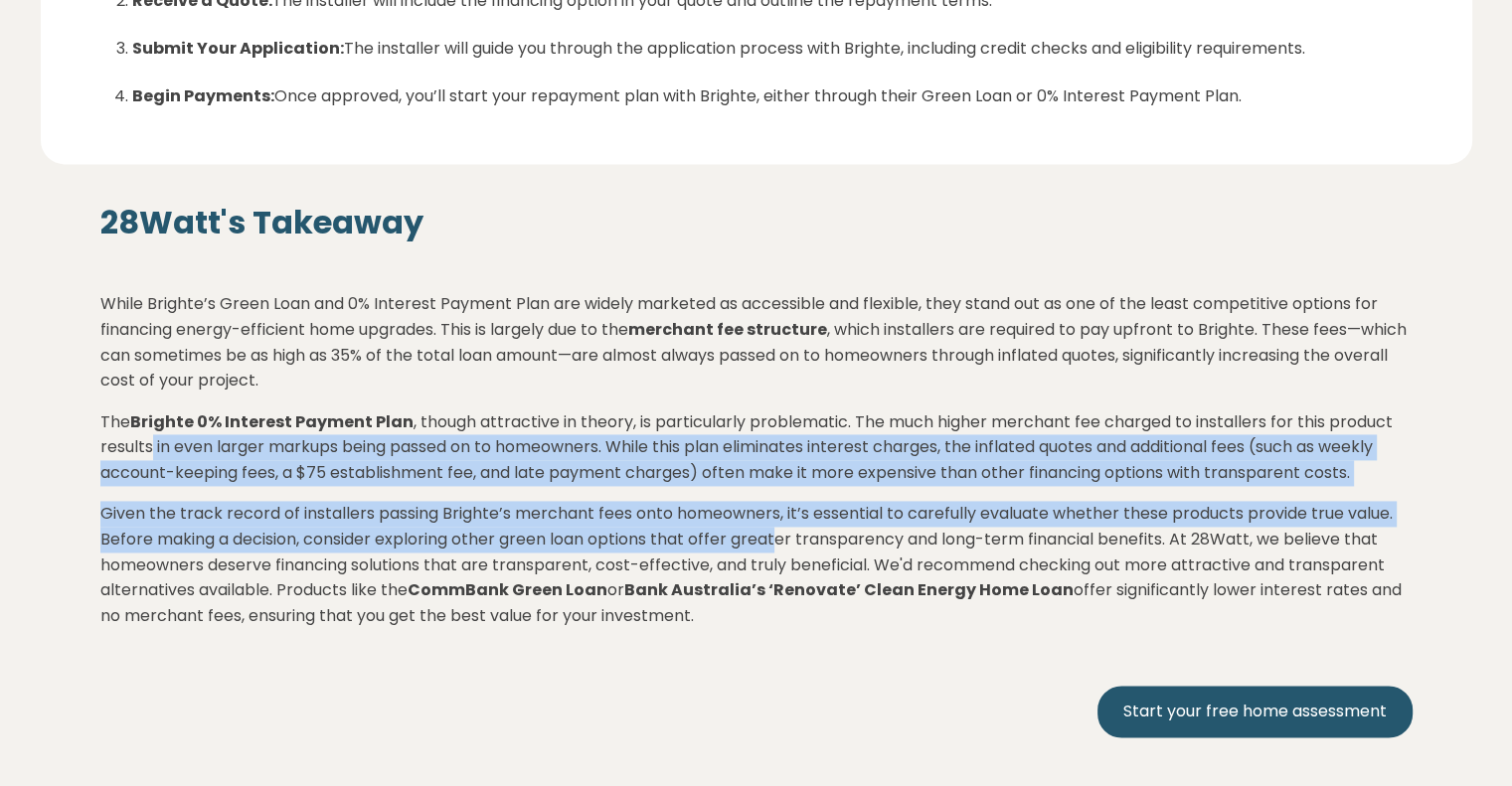 drag, startPoint x: 149, startPoint y: 453, endPoint x: 795, endPoint y: 551, distance: 653.39115 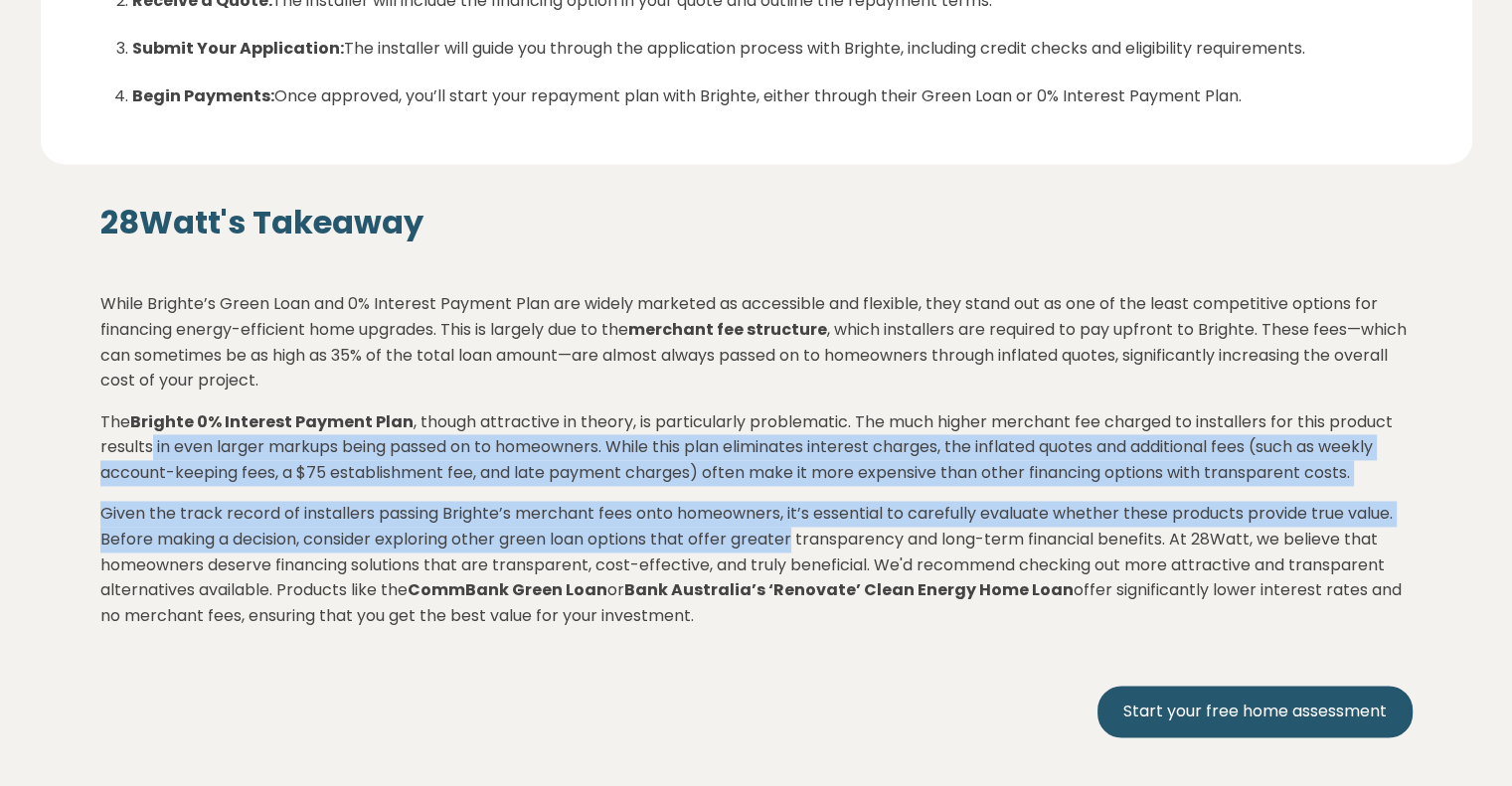 click on "The Brighte 0% Interest Payment Plan, though attractive in theory, is particularly problematic. The much higher merchant fee charged to installers for this product results in even larger markups being passed on to homeowners. While this plan eliminates interest charges, the inflated quotes and additional fees (such as weekly account-keeping fees, a $75 establishment fee, and late payment charges) often make it more expensive than other financing options with transparent costs." at bounding box center [756, 447] 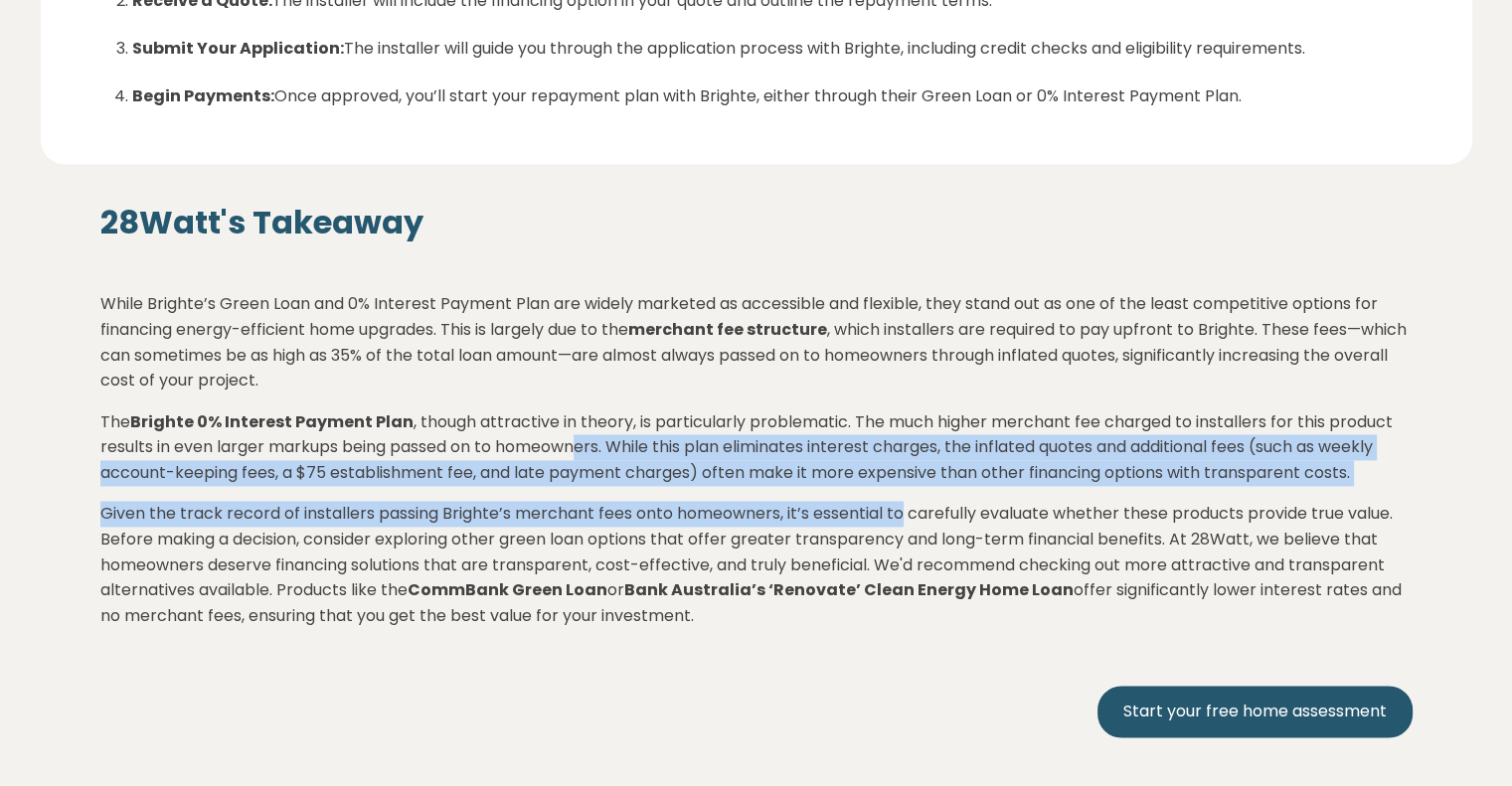 drag, startPoint x: 577, startPoint y: 458, endPoint x: 901, endPoint y: 486, distance: 325.20763 